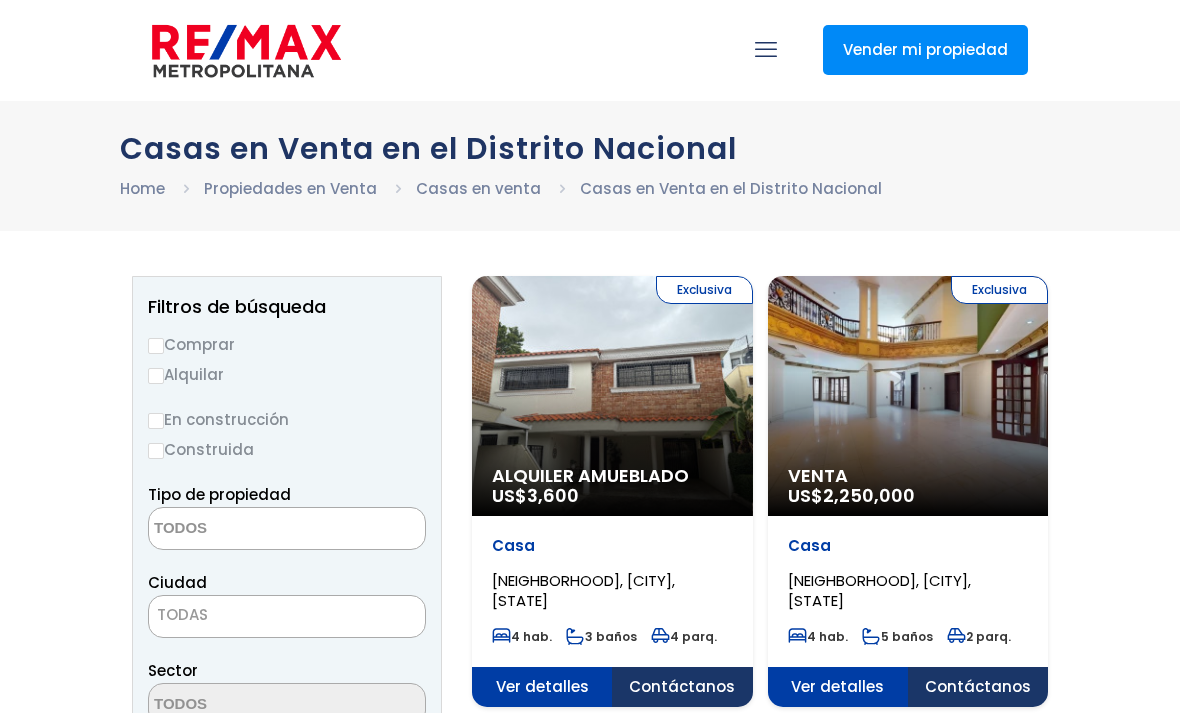 select 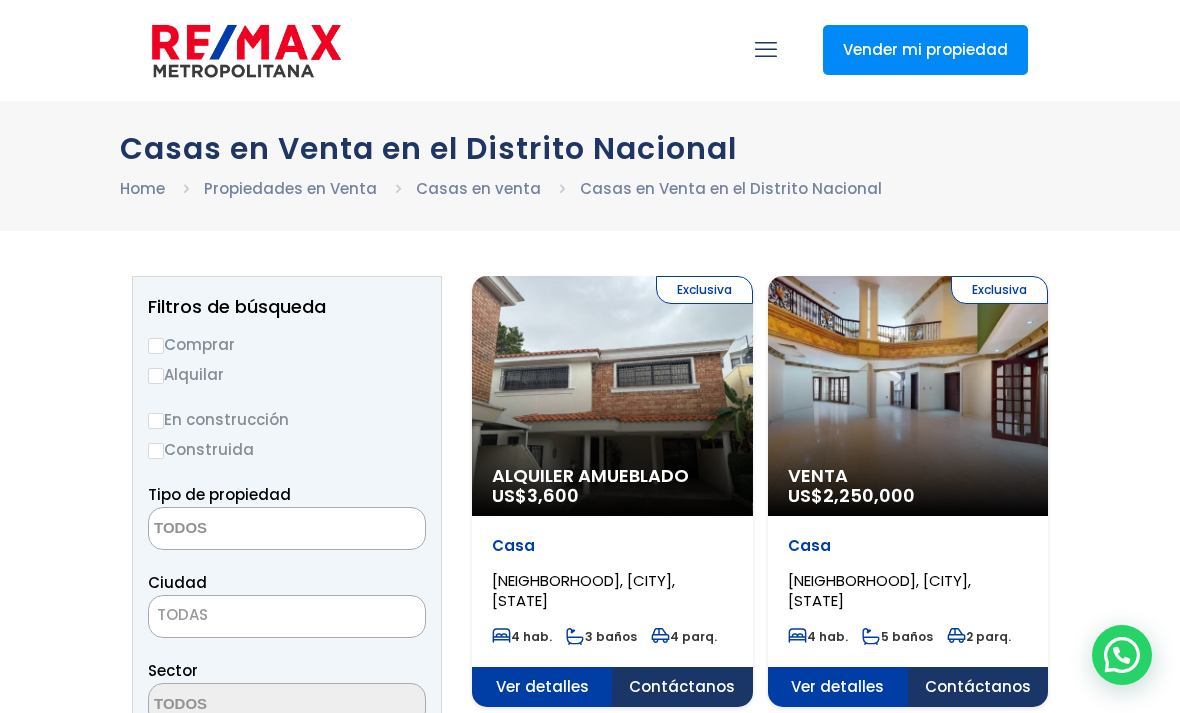 scroll, scrollTop: 0, scrollLeft: 0, axis: both 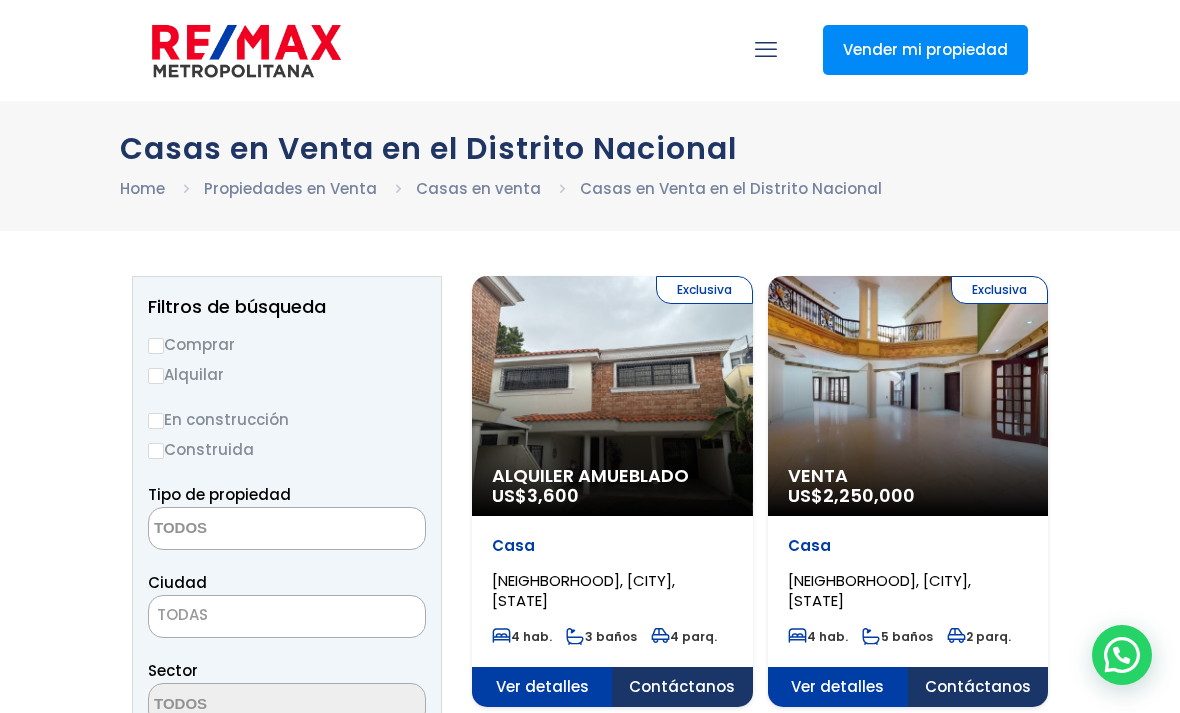 click at bounding box center [246, 51] 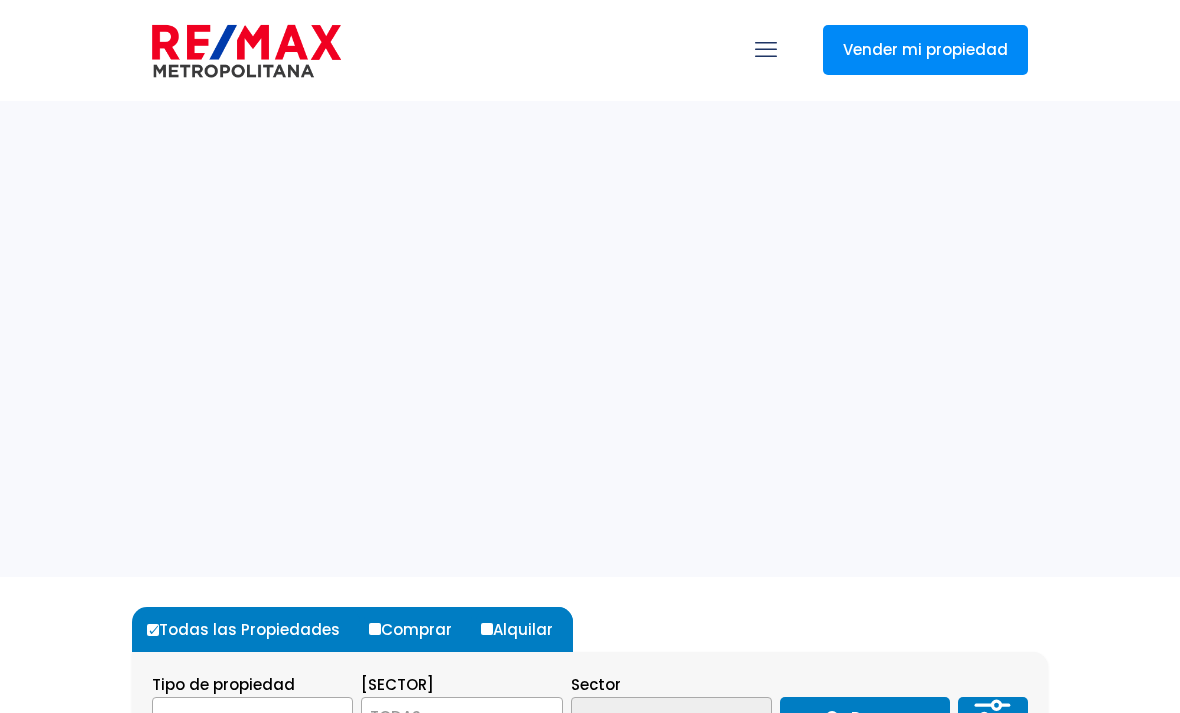 scroll, scrollTop: 0, scrollLeft: 0, axis: both 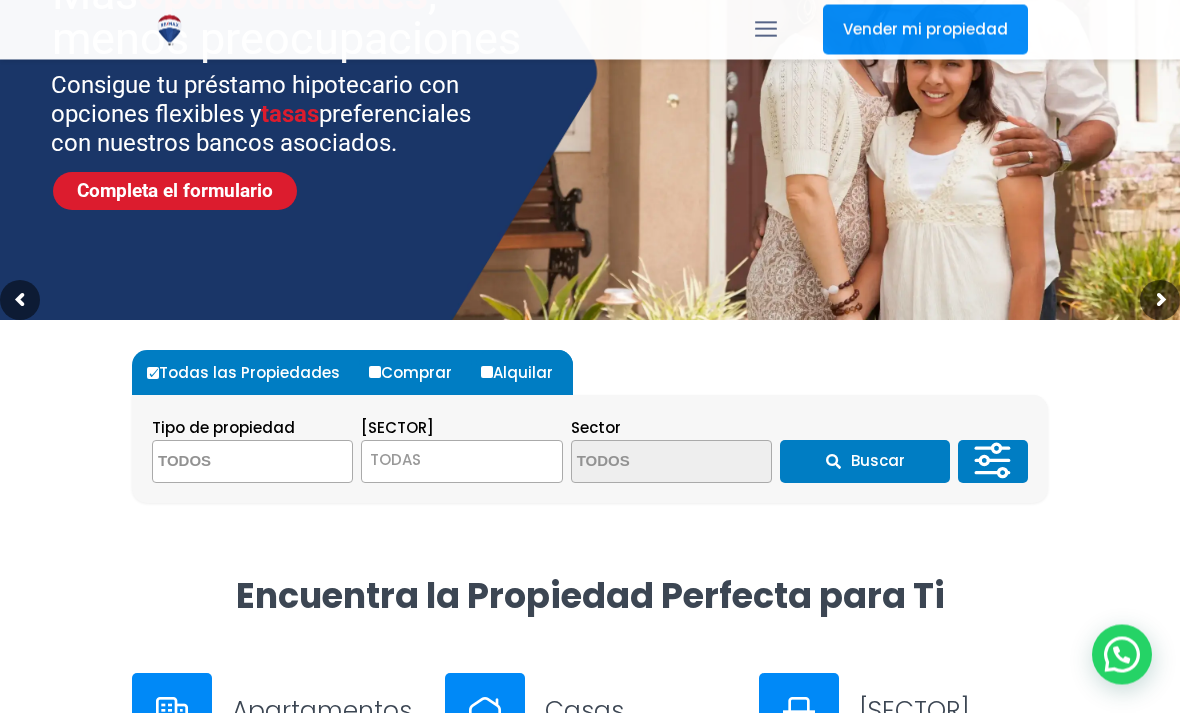 click at bounding box center (250, 463) 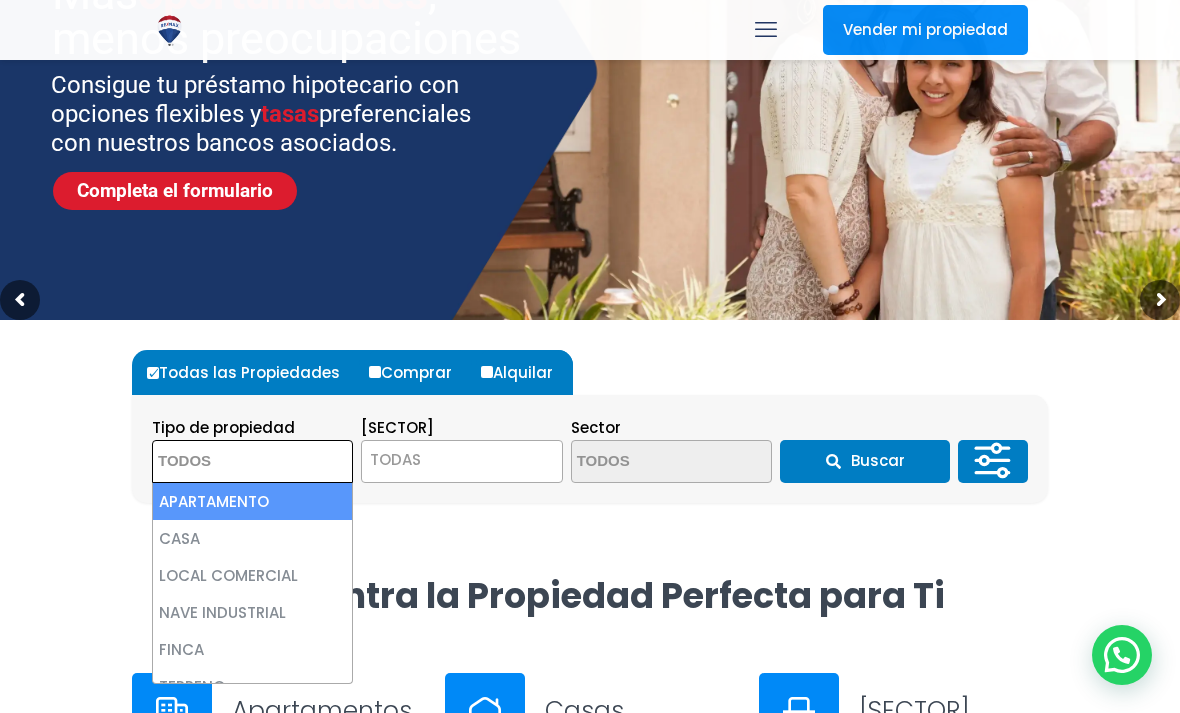 scroll, scrollTop: 255, scrollLeft: 0, axis: vertical 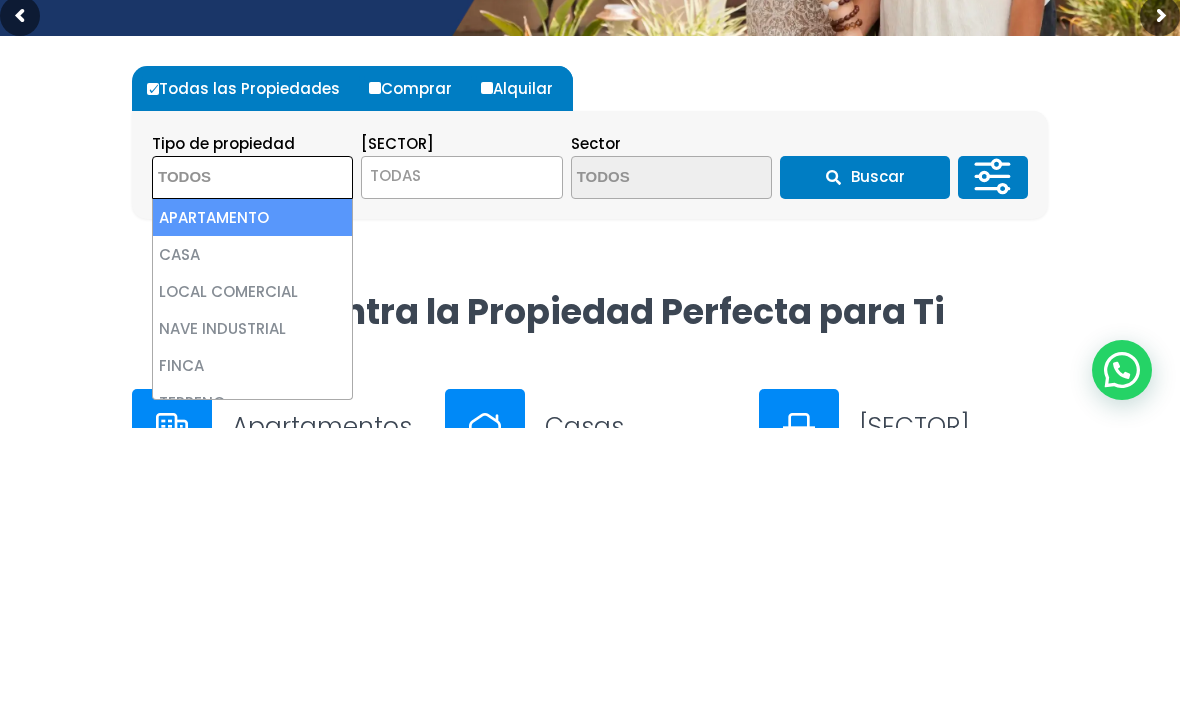 select on "house" 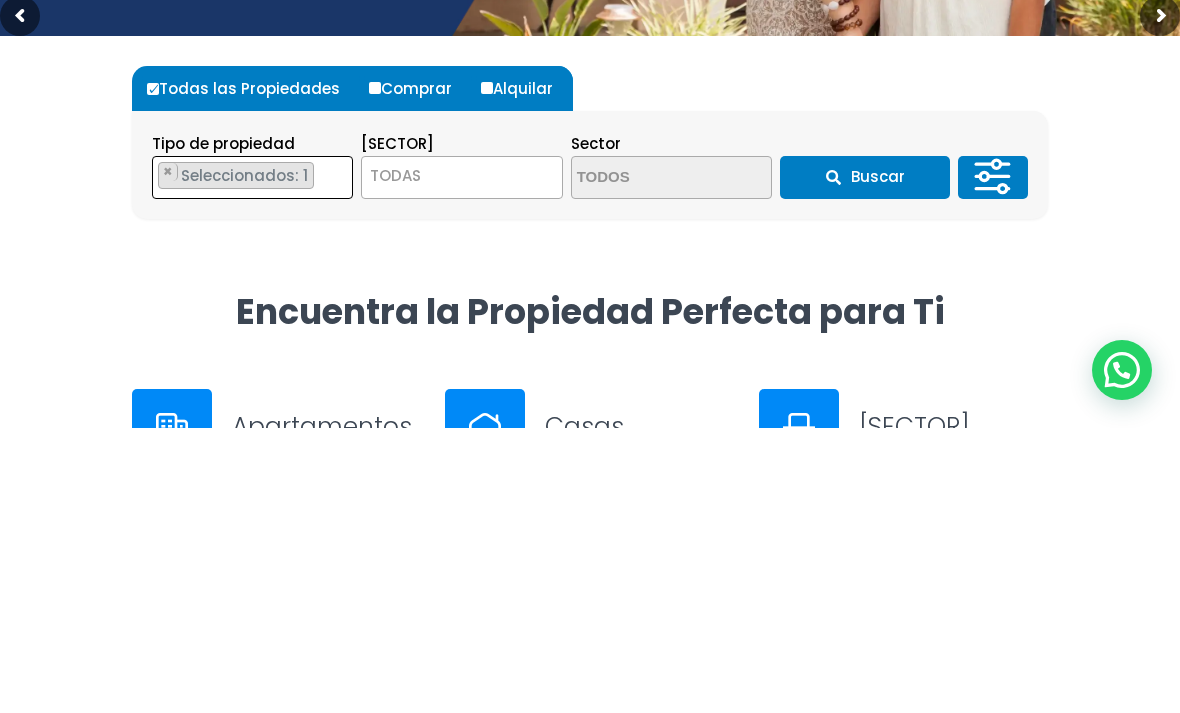 click on "TODAS" at bounding box center (461, 461) 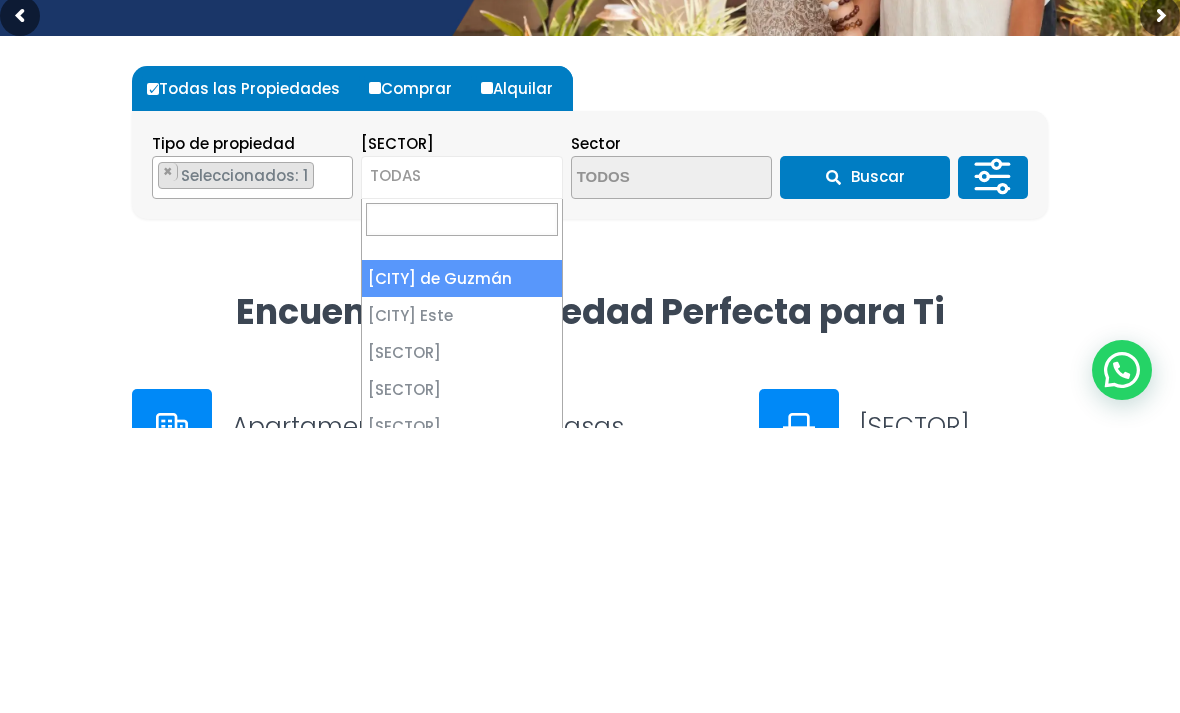 scroll, scrollTop: 541, scrollLeft: 0, axis: vertical 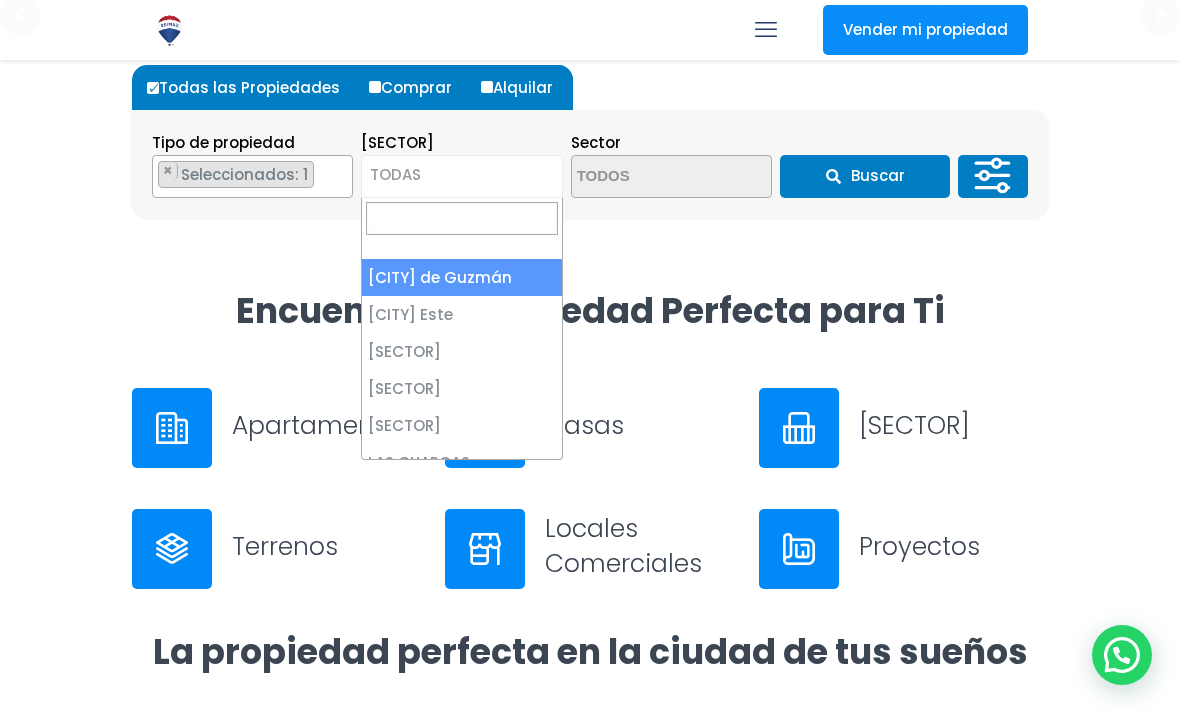 select on "1" 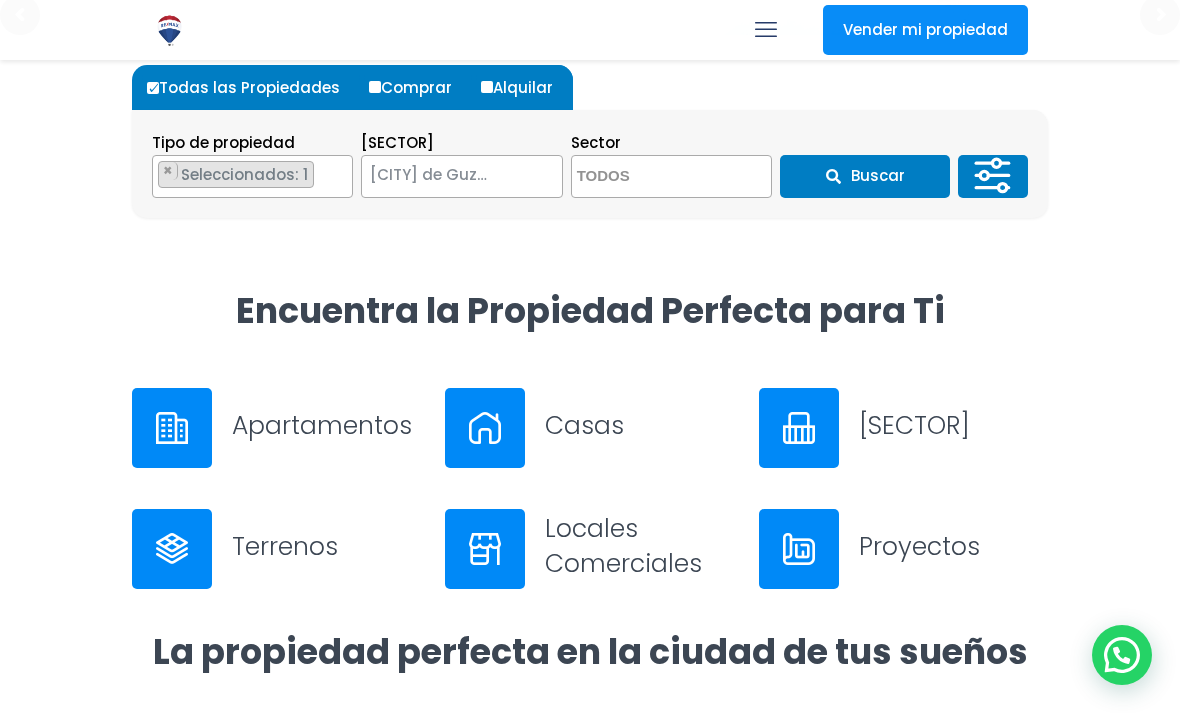 click on "Sector
16 DE AGOSTO 24 DE ABRIL 27 DE FEBRERO 30 DE MAYO AESA ALFIMAR ALTOS DE ARROYO HONDO ALTOS DE ARROYO HONDO II ALTOS DE ARROYO HONDO III ANTILLAS ARROYO HONDO ARROYO MANZANO ATALA ATLÁNTIDA Autopista Duarte Avenida George Washington BARRIO AZUL BARRIO CUBA BELLA VISTA BETA BOROJOL BRISA DEL MAR BRISAS DEL NORTE BUENA VISTA BUENOS AIRES (INDEPENDENCIA) BUENOS AIRES MIRADOR CACHIMÁN CARMEN MARÍA CENTRO DE LOS HÉROES CENTRO OLÍMPICO JUAN PABLO DUARTE CERROS DE ARROYO HONDO CERROS DE ARROYO HONDO III CHICHIGUAO CHURCHILL CIUDAD MODERNA CIUDAD NUEVA CIUDAD REAL CIUDAD REAL II COLINAS DE ARROYO HONDO COLINAS DE LOS RÍOS CONSTELACIÓN COSTA BRAVA COSTA CARIBE COUNTRY CLUB CRISTO REY CUESTA BRAVA CUESTA HERMOSA I CUESTA HERMOSA II CUESTA HERMOSA III DOMINGO SAVIO DOMINICANOS AUSENTES DON HONORIO DON PANCHITO EL AGUACATE EL CACIQUE EL CALICHE EL CERRO El Claret EL DUCADO EL ENSANCHITO EL MANGUITO EL MILLÓN EL PEDREGAL EL PINO EL PORTAL" at bounding box center [671, 164] 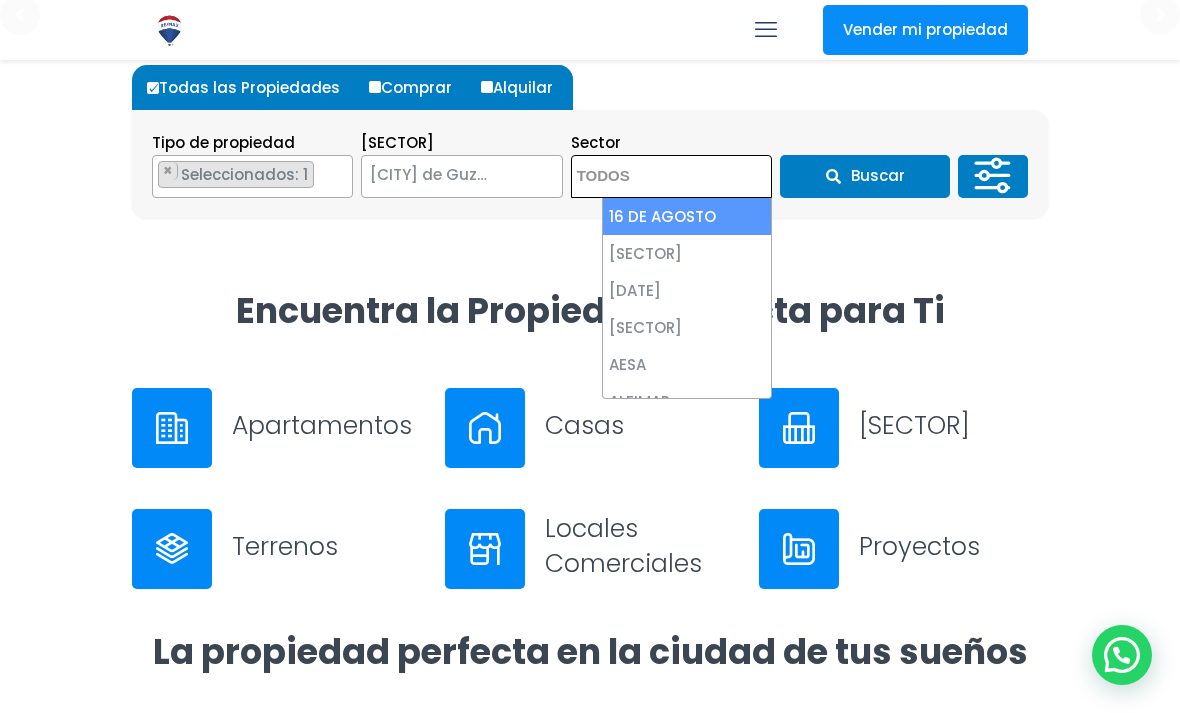 scroll, scrollTop: 540, scrollLeft: 0, axis: vertical 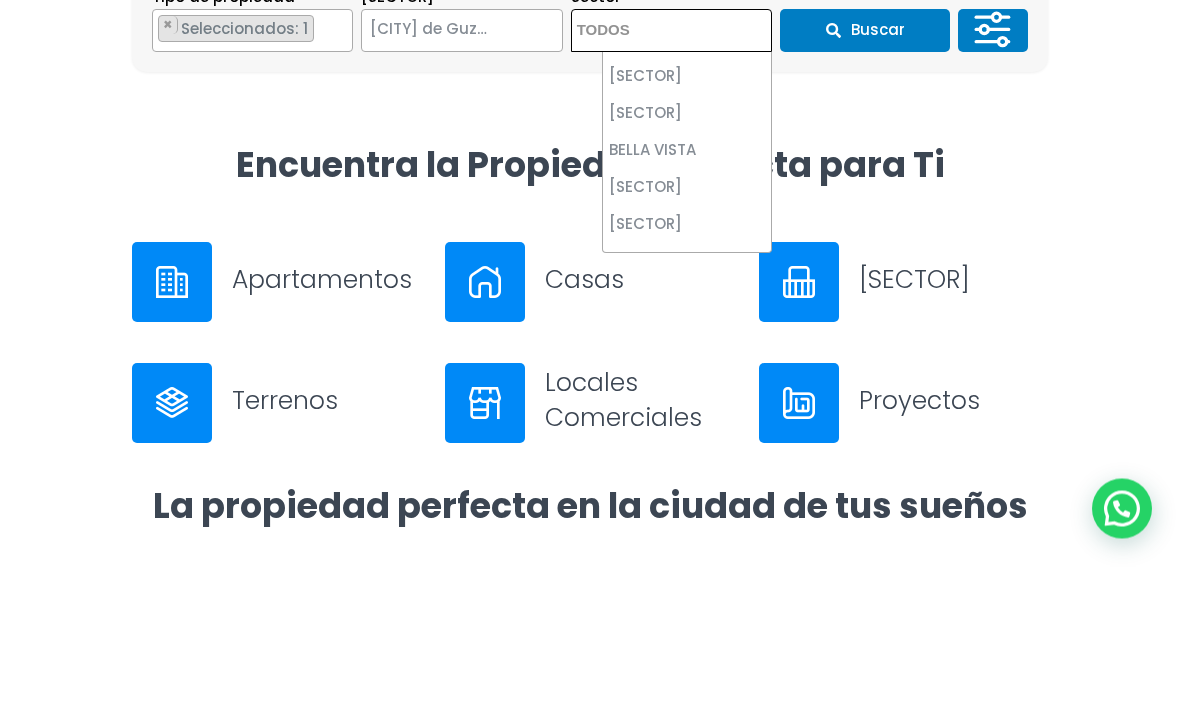 select on "150" 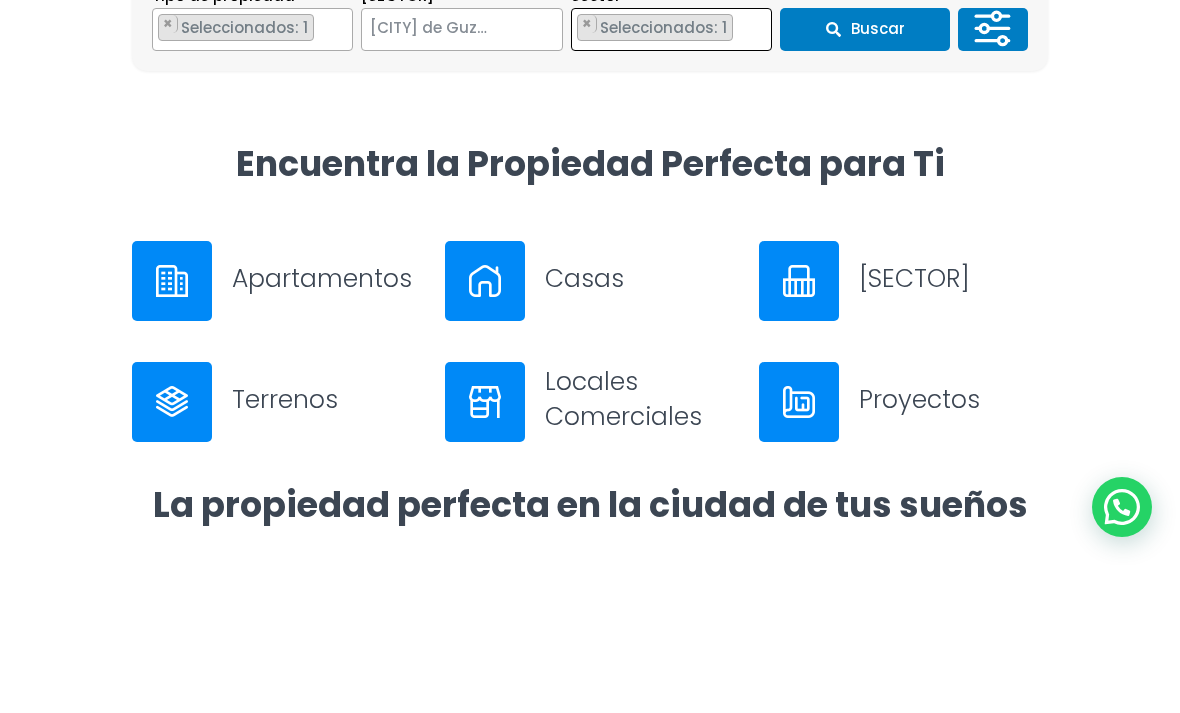 click on "Seleccionados: 1" at bounding box center [665, 175] 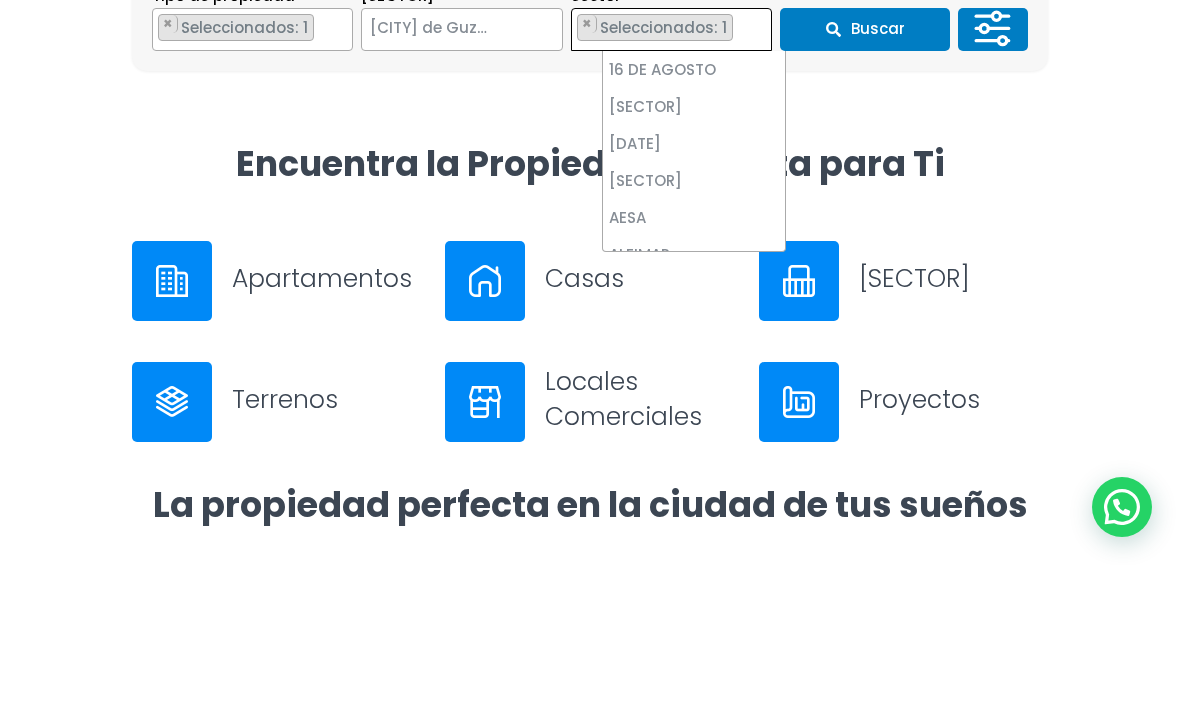 scroll, scrollTop: 729, scrollLeft: 0, axis: vertical 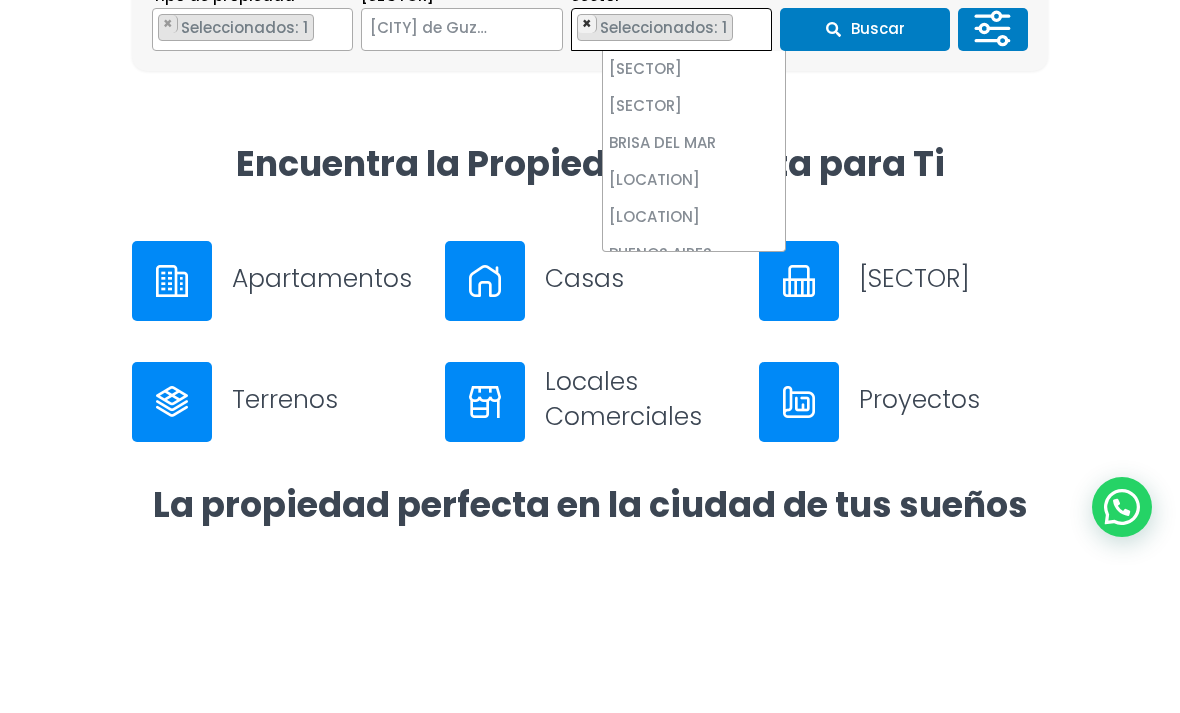 click on "×" at bounding box center (587, 172) 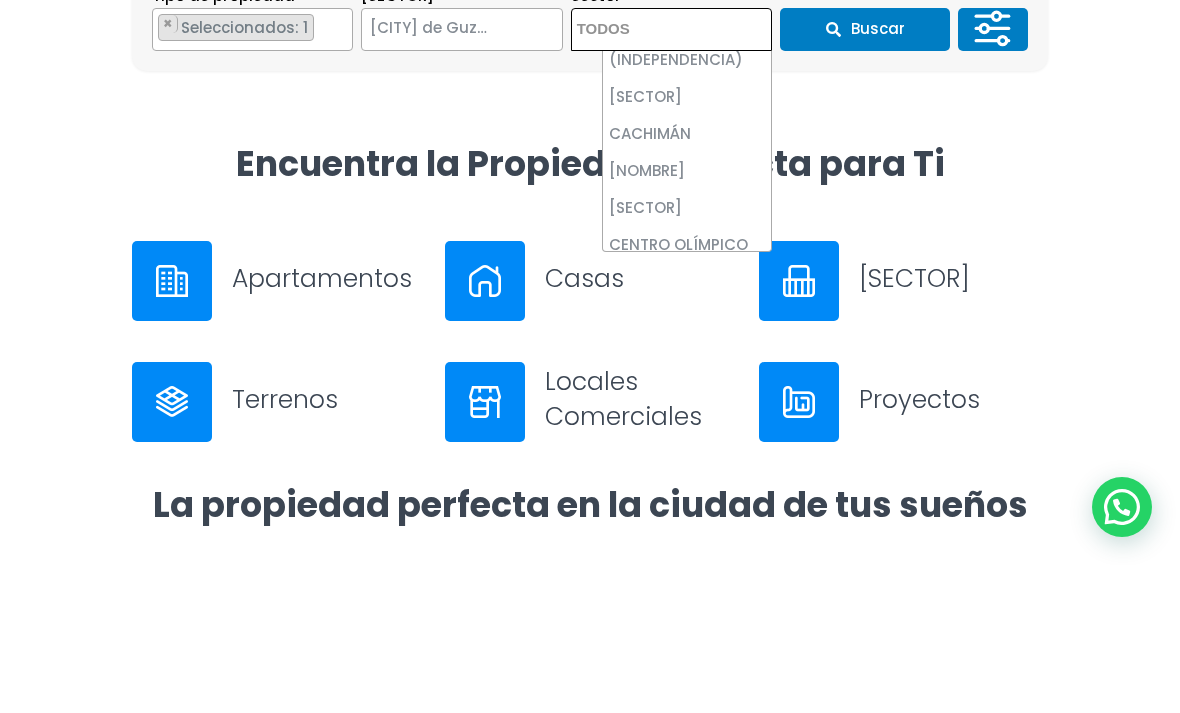 scroll, scrollTop: 956, scrollLeft: 0, axis: vertical 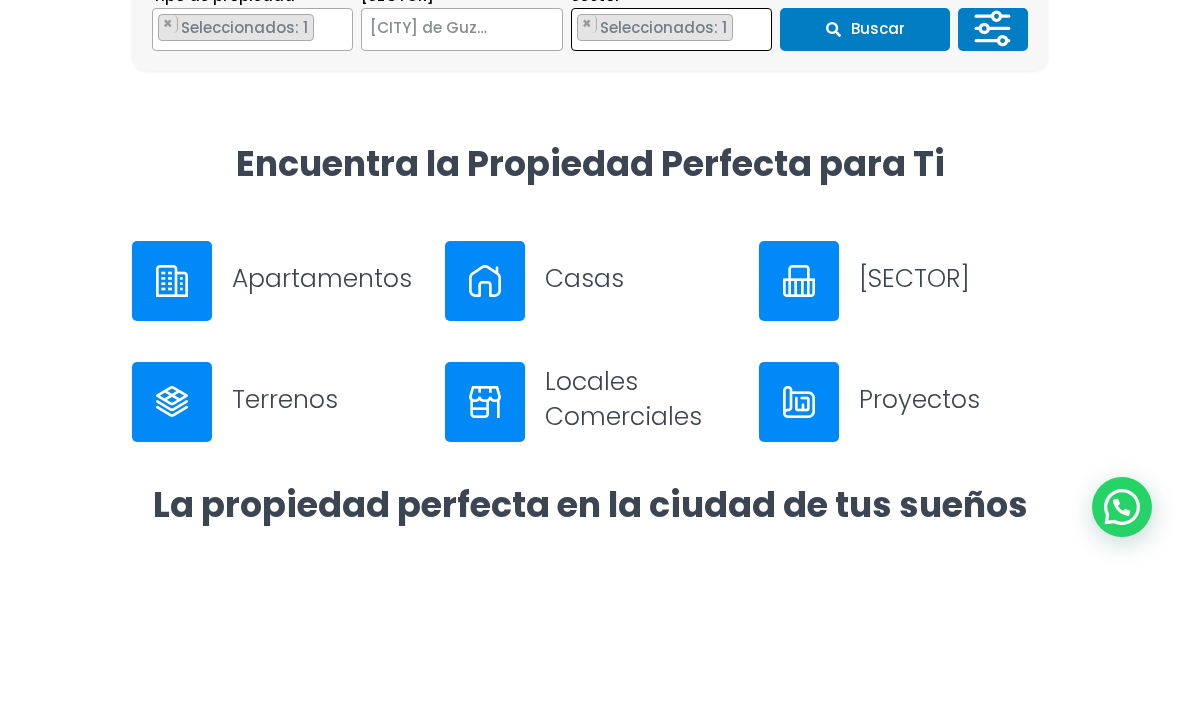 click on "Seleccionados: 1" at bounding box center [665, 175] 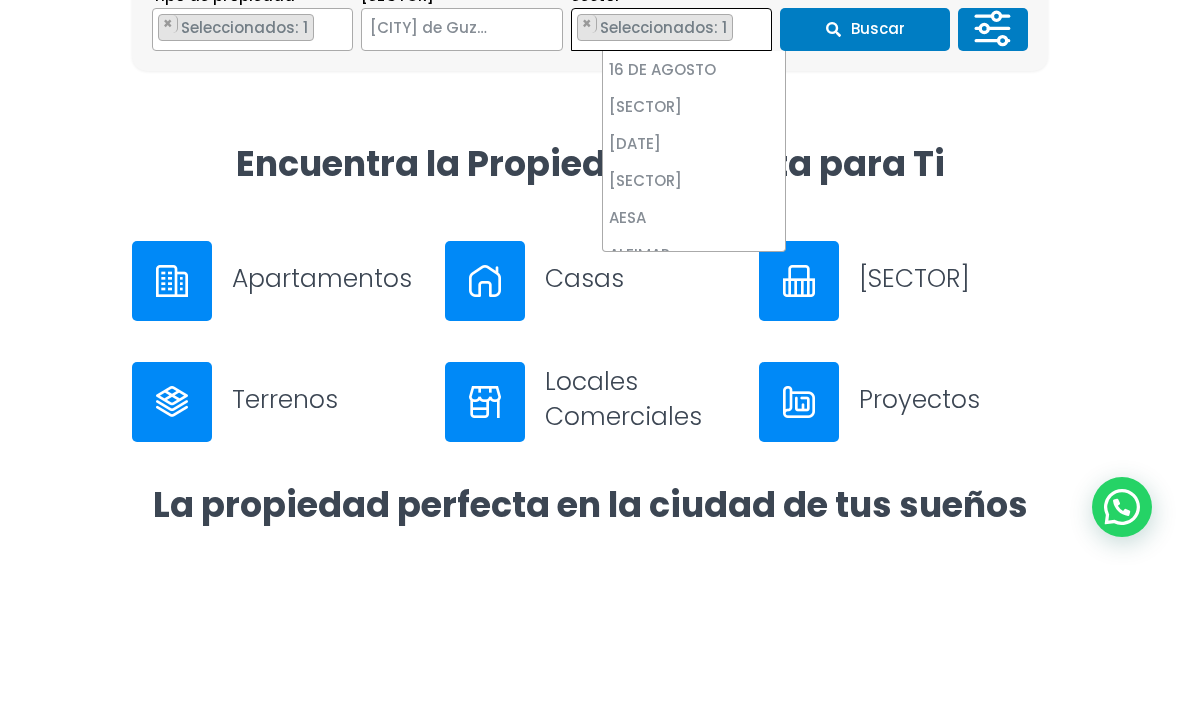 scroll, scrollTop: 901, scrollLeft: 0, axis: vertical 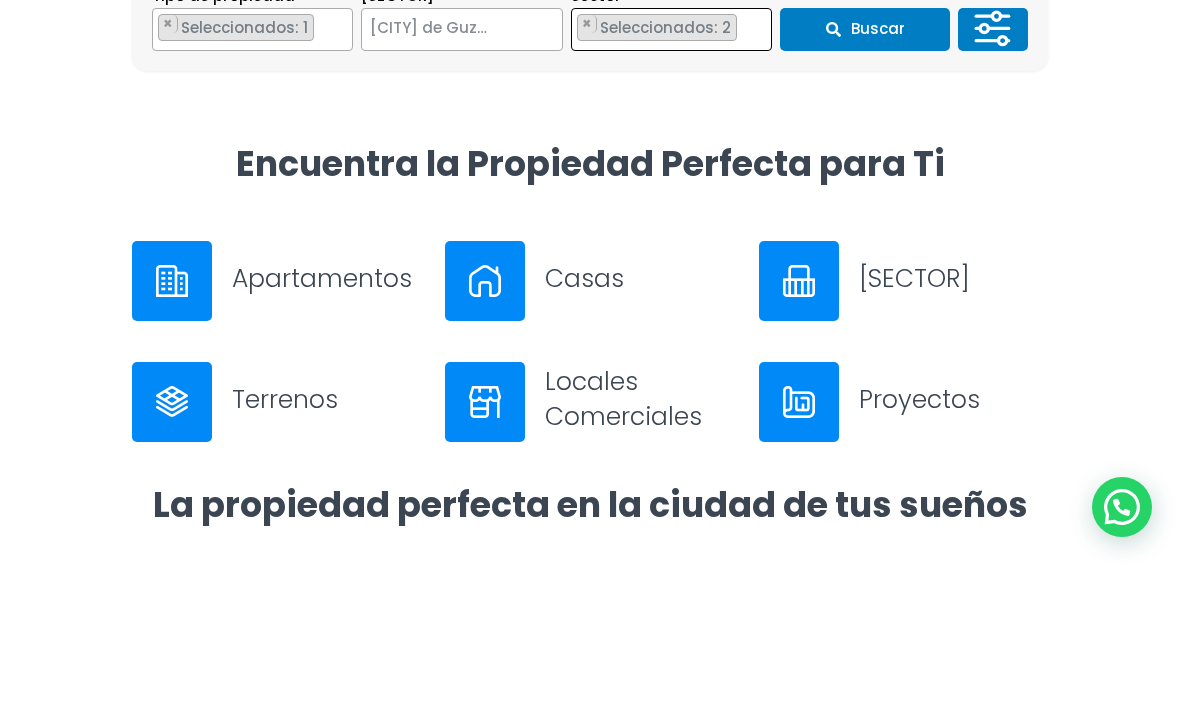 click on "Seleccionados: 2" at bounding box center [667, 175] 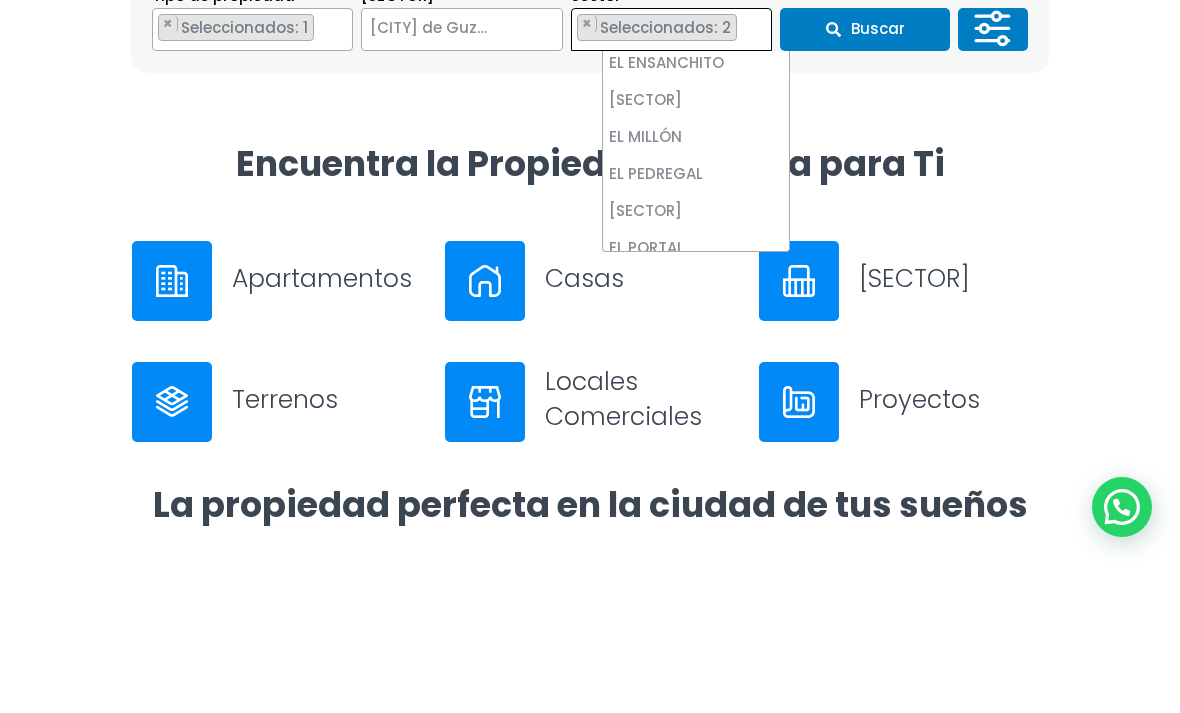 scroll, scrollTop: 2282, scrollLeft: 0, axis: vertical 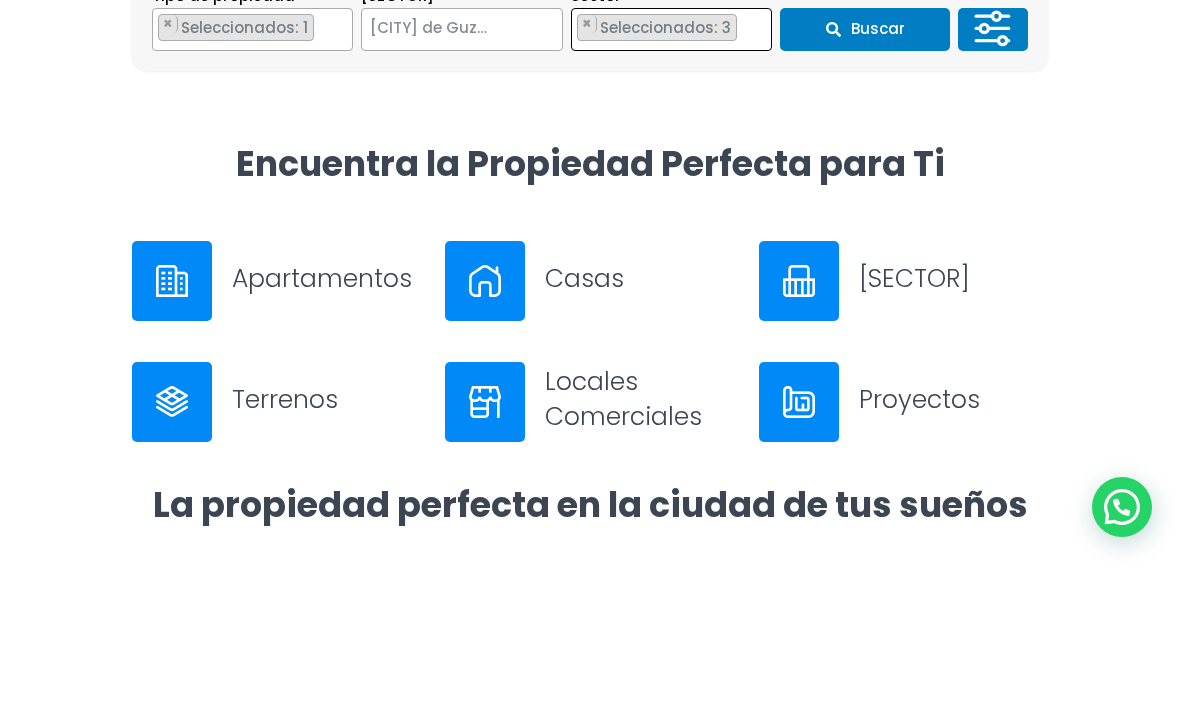click on "Seleccionados: 3" at bounding box center (667, 175) 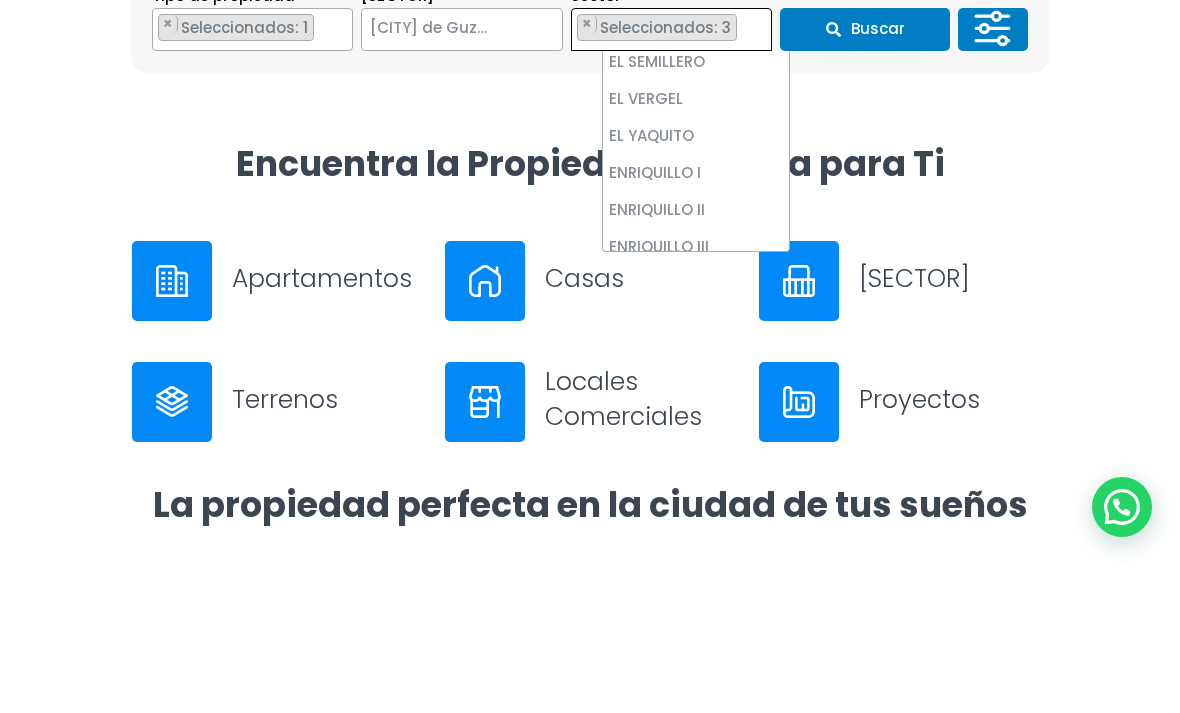 scroll, scrollTop: 2539, scrollLeft: 0, axis: vertical 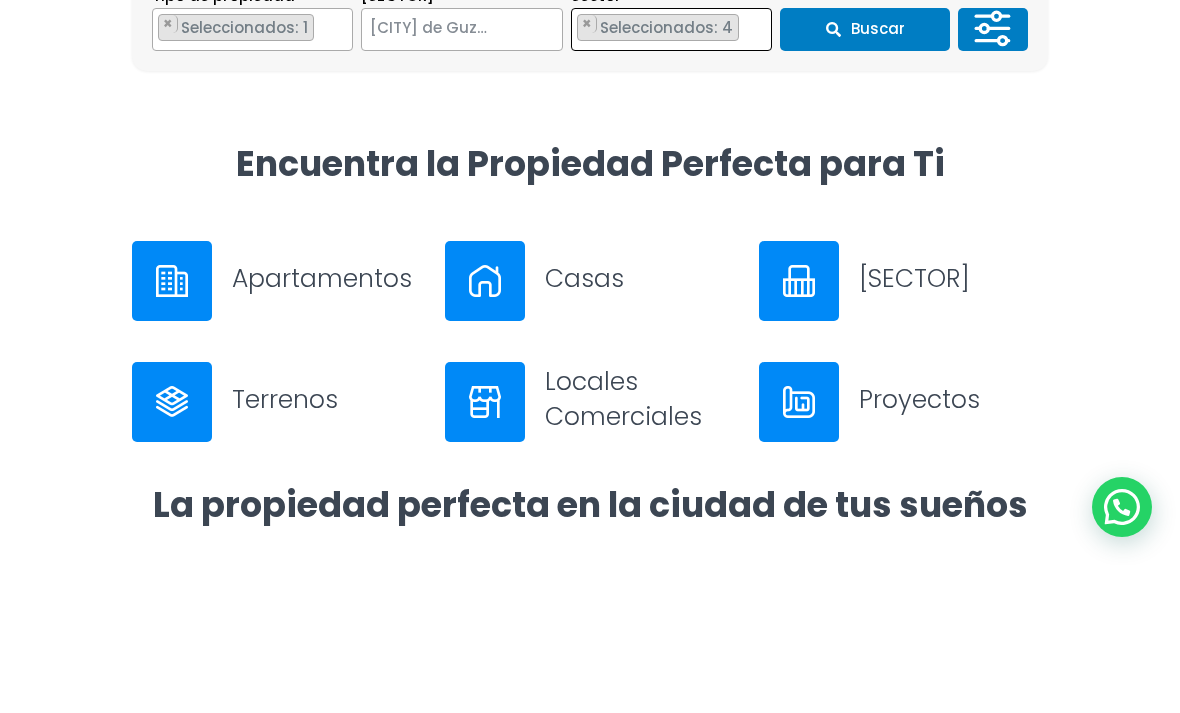 click on "Seleccionados: 4" at bounding box center [668, 175] 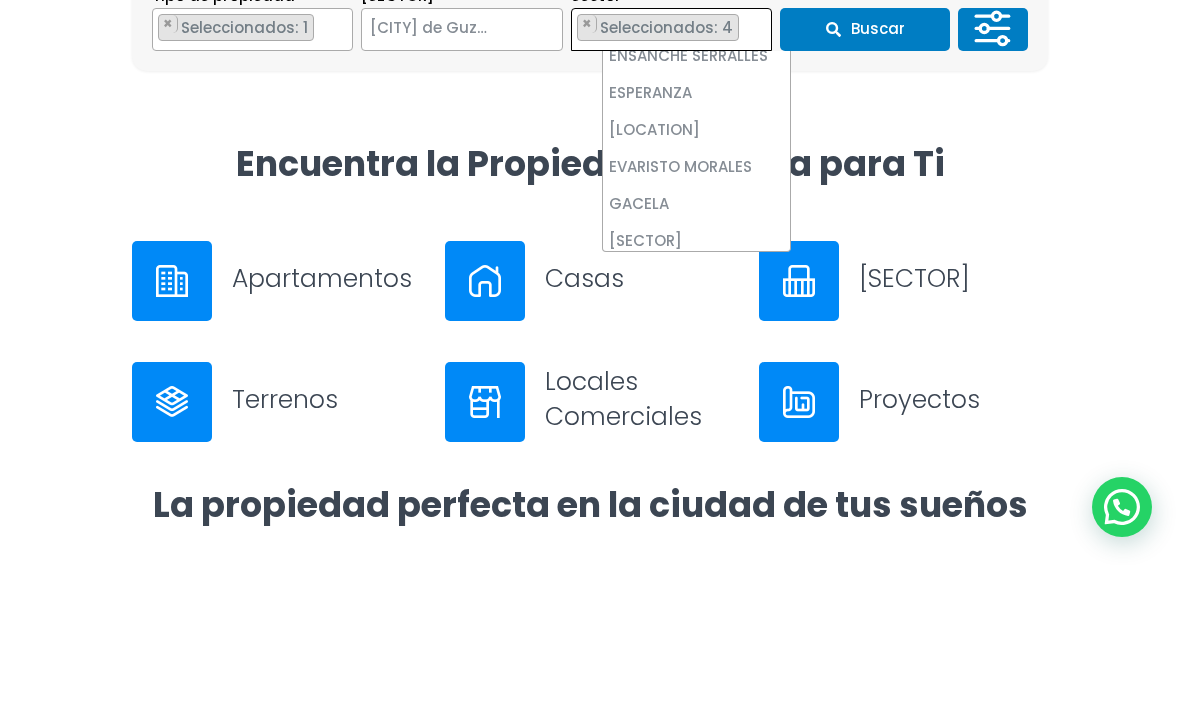 scroll, scrollTop: 3135, scrollLeft: 0, axis: vertical 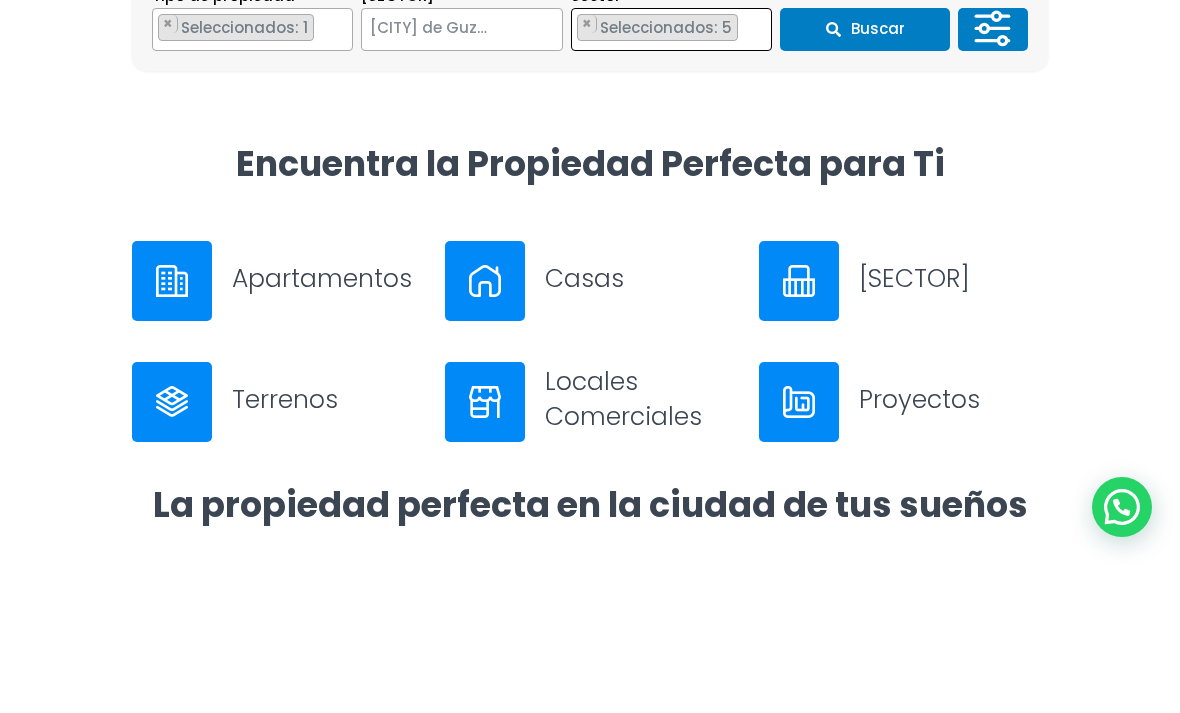 click on "× Seleccionados: 5" at bounding box center [657, 175] 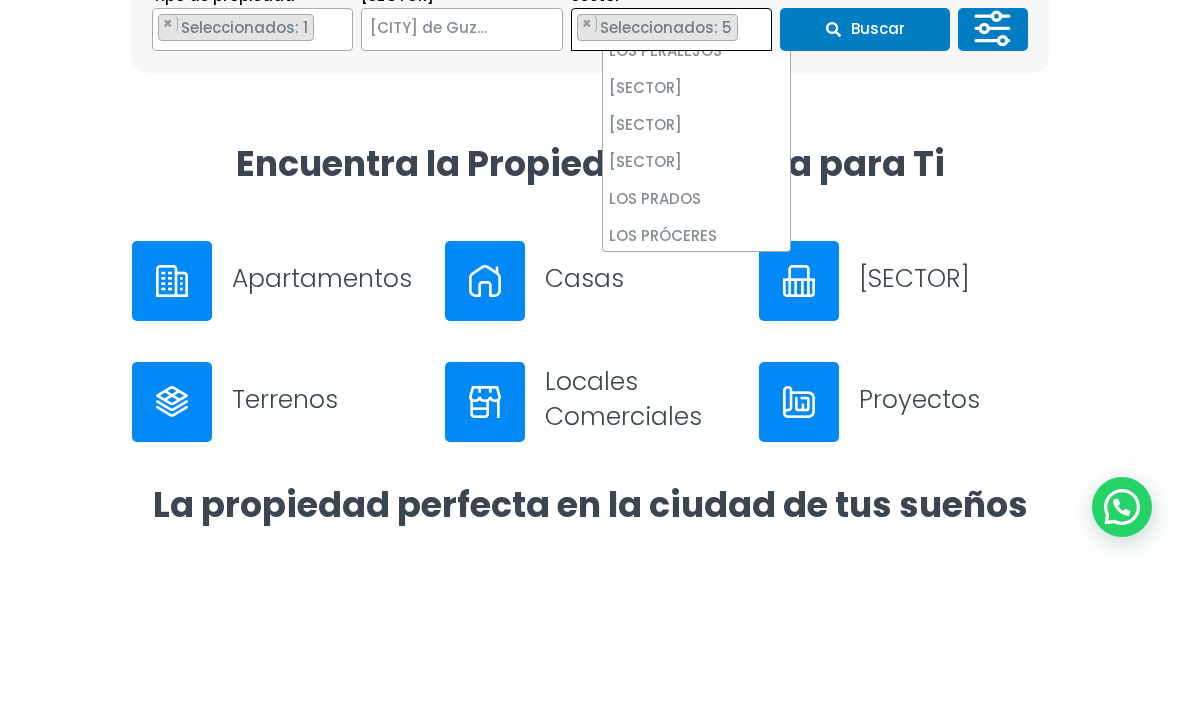 scroll, scrollTop: 6041, scrollLeft: 0, axis: vertical 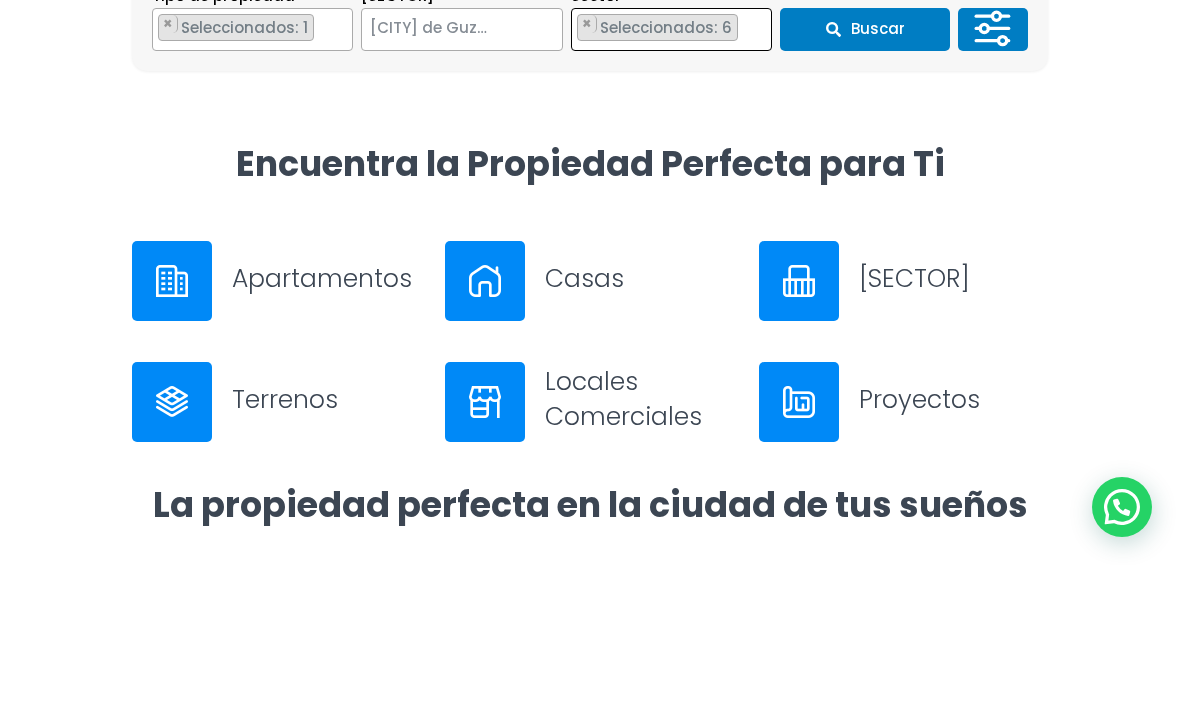 click on "× Seleccionados: 6" at bounding box center [657, 175] 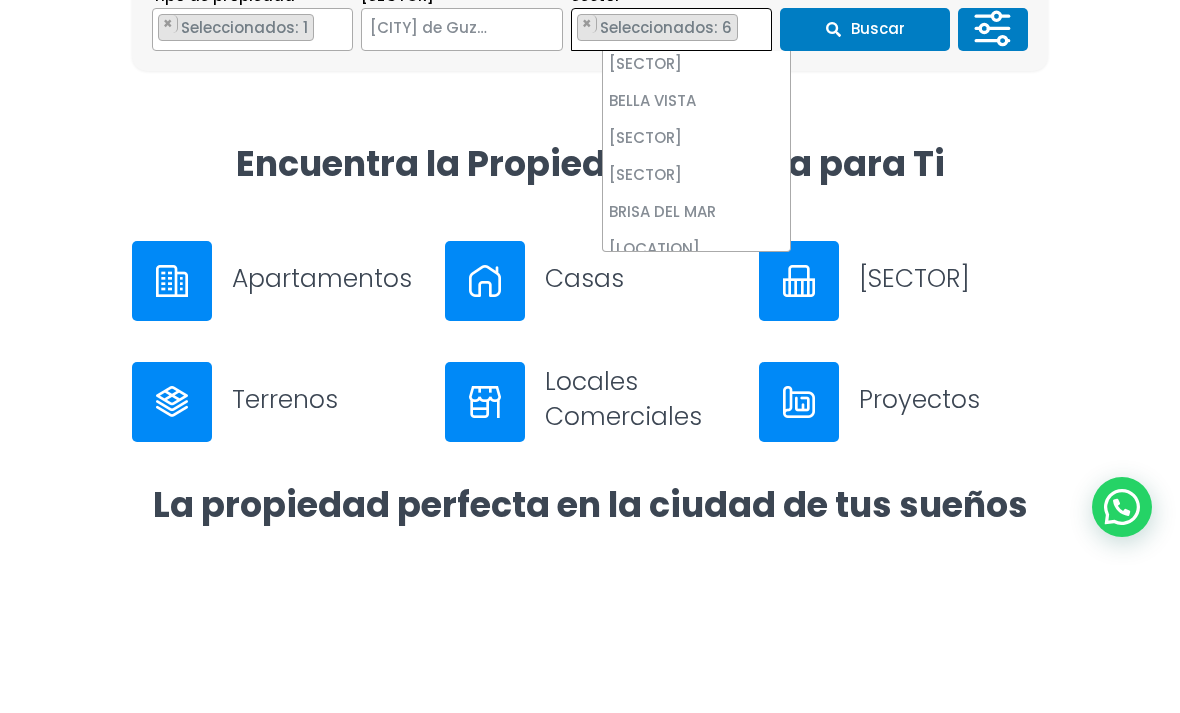 scroll, scrollTop: 657, scrollLeft: 0, axis: vertical 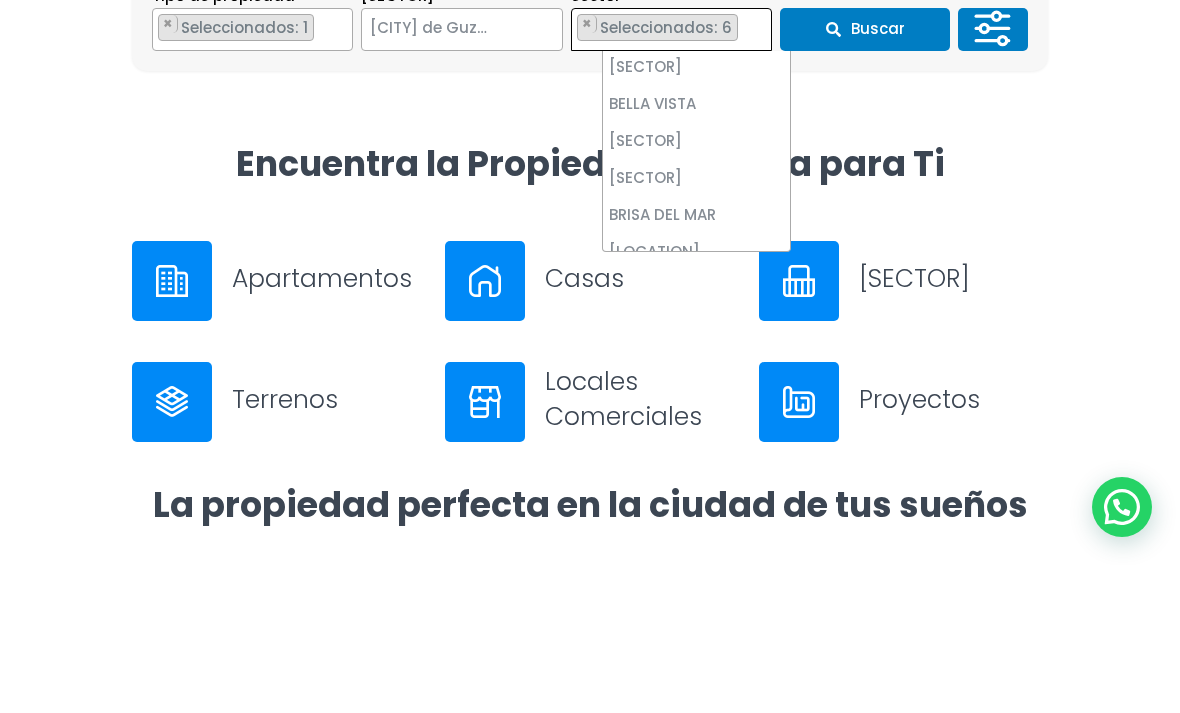 select on "150" 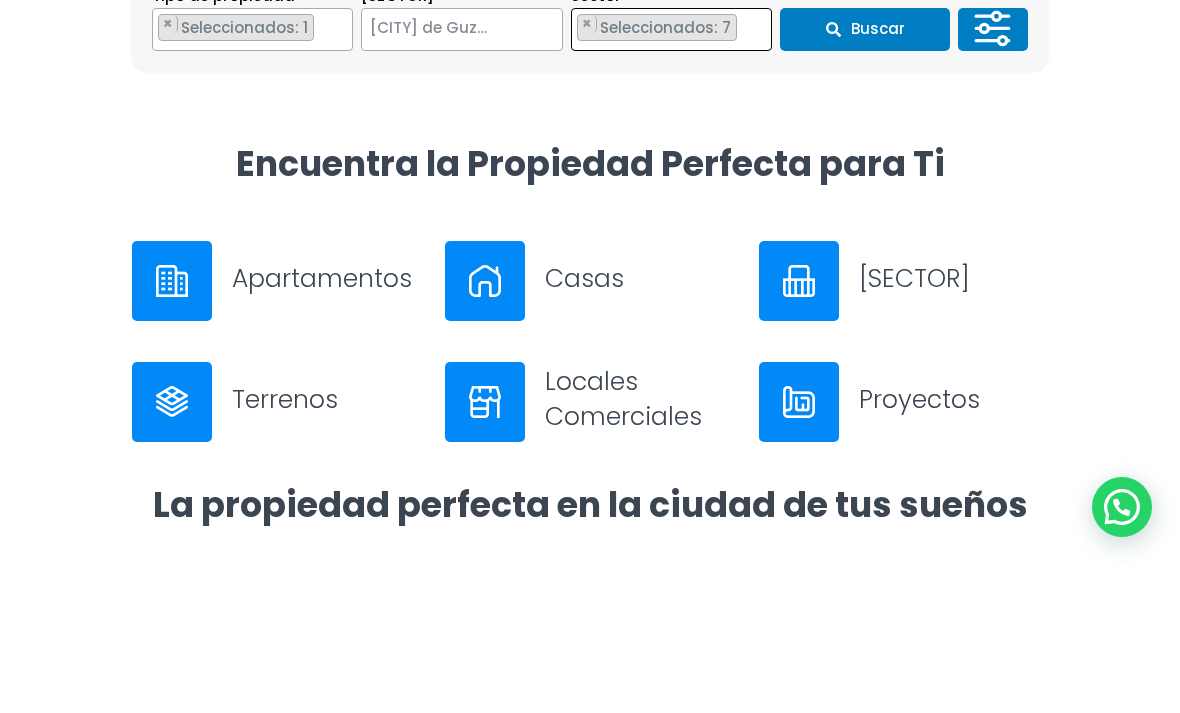 click on "Buscar" at bounding box center (865, 177) 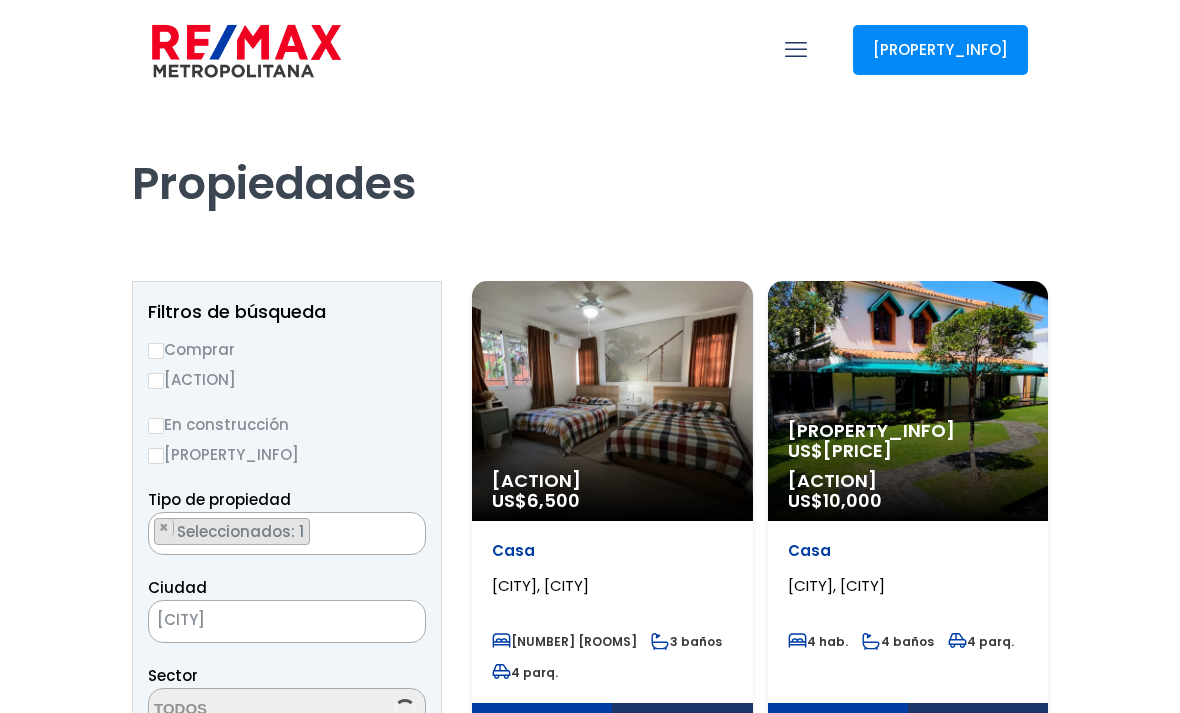 scroll, scrollTop: 0, scrollLeft: 0, axis: both 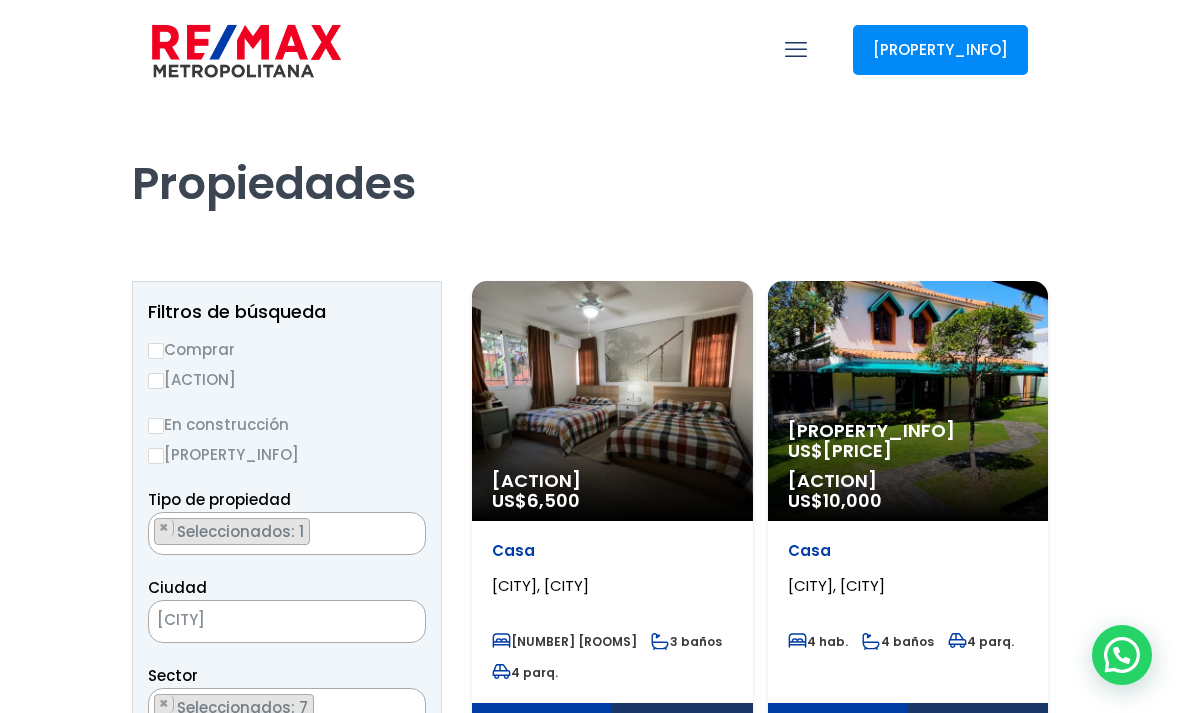 click on "Comprar" at bounding box center [156, 351] 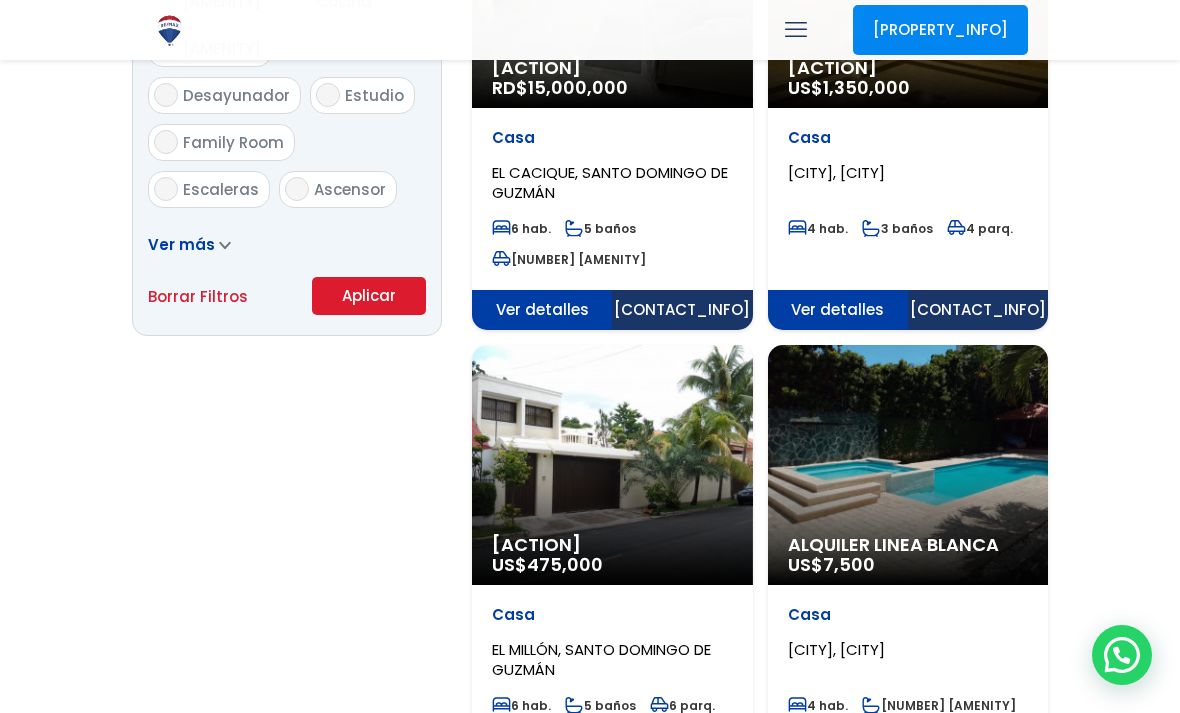 scroll, scrollTop: 1337, scrollLeft: 0, axis: vertical 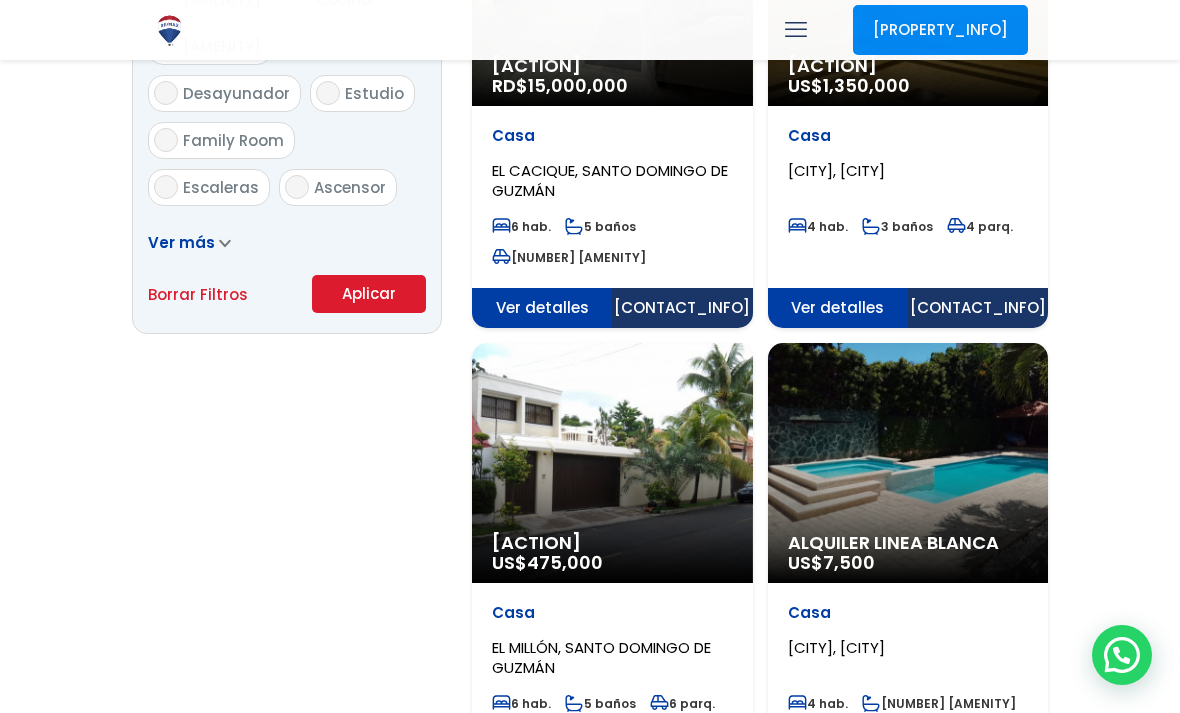 click on "Aplicar" at bounding box center (369, 294) 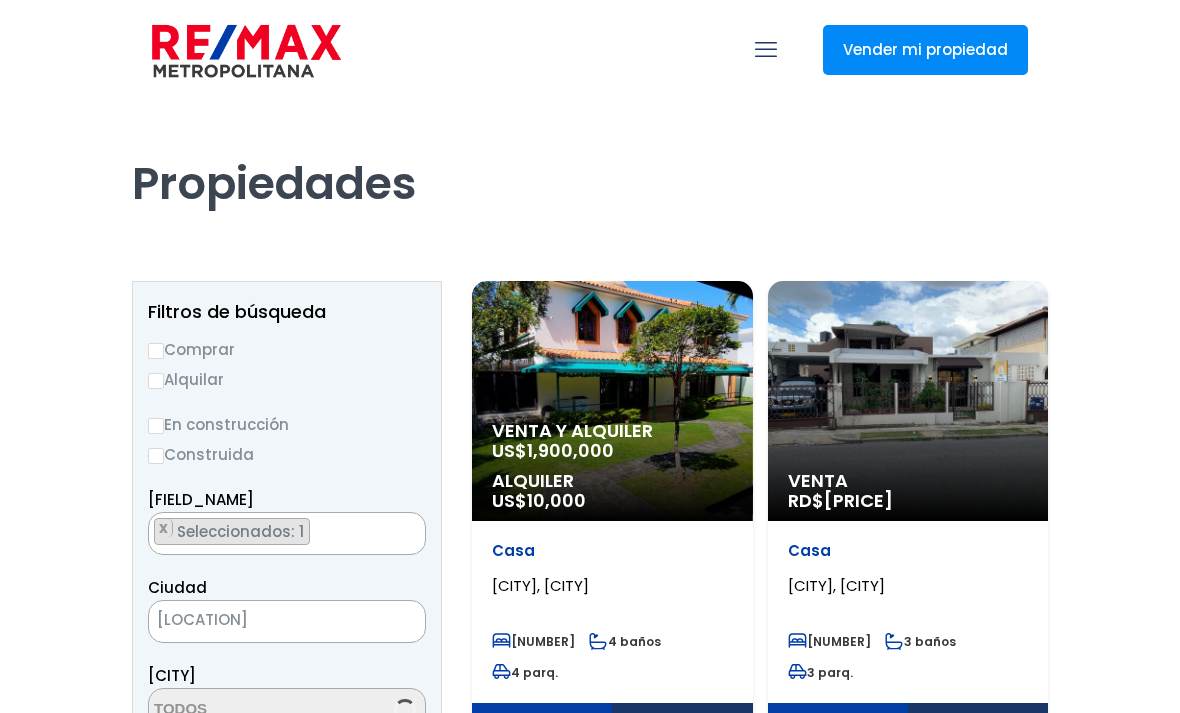 scroll, scrollTop: 0, scrollLeft: 0, axis: both 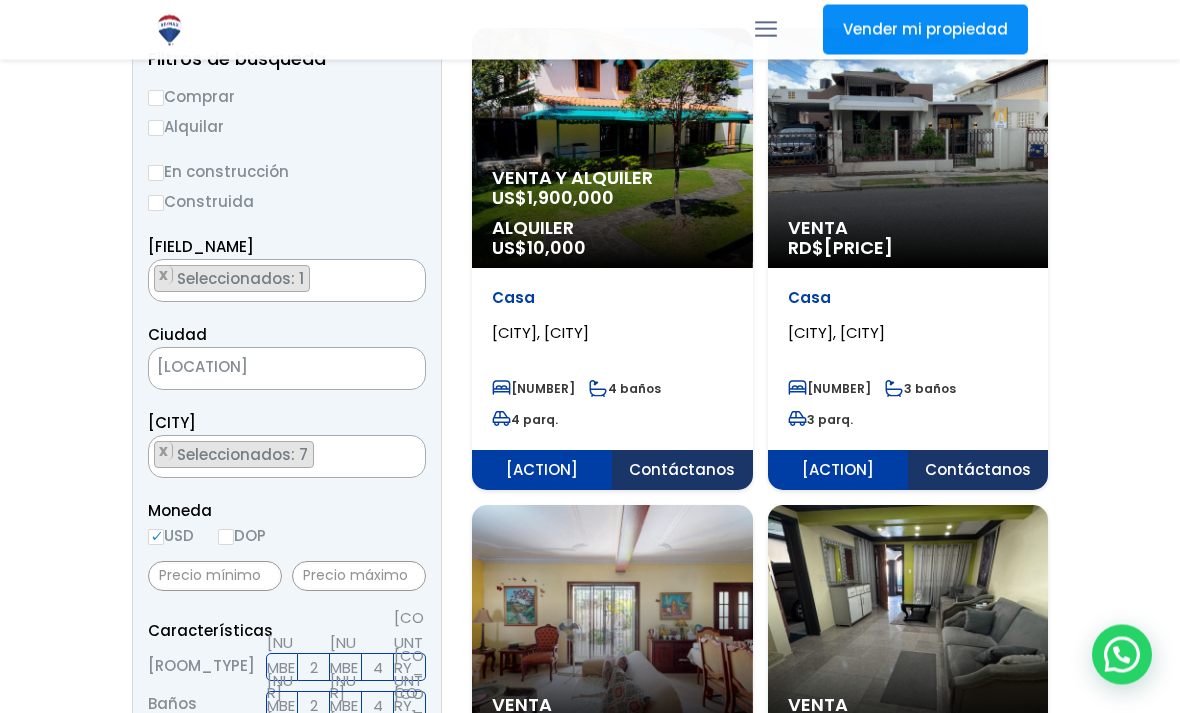 click on "Seleccionados: 1" at bounding box center [242, 279] 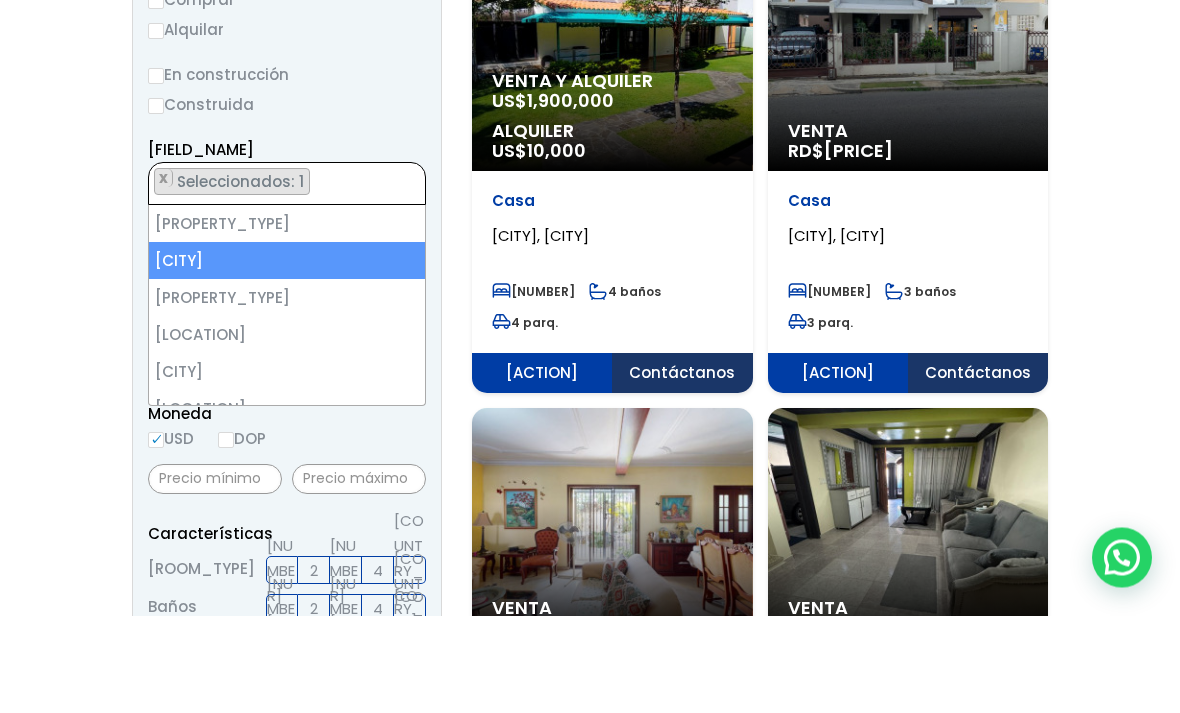 select on "apartment" 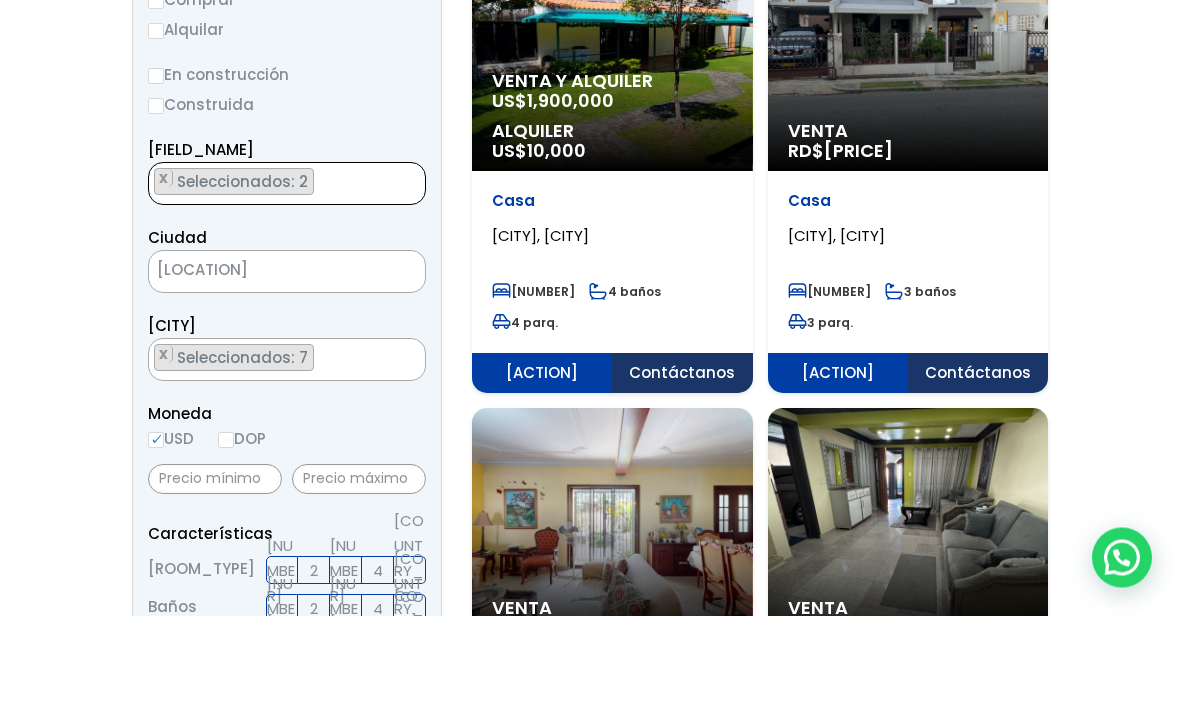 click on "Seleccionados: 2" at bounding box center (244, 279) 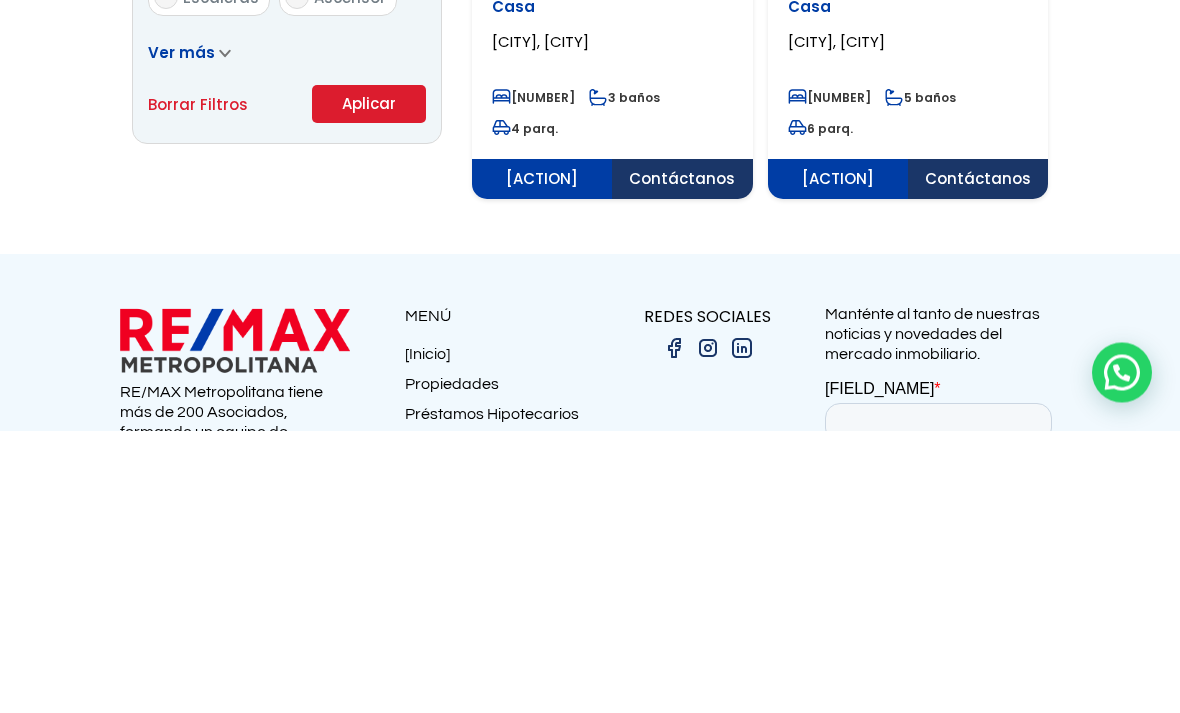 click on "Aplicar" at bounding box center (369, 387) 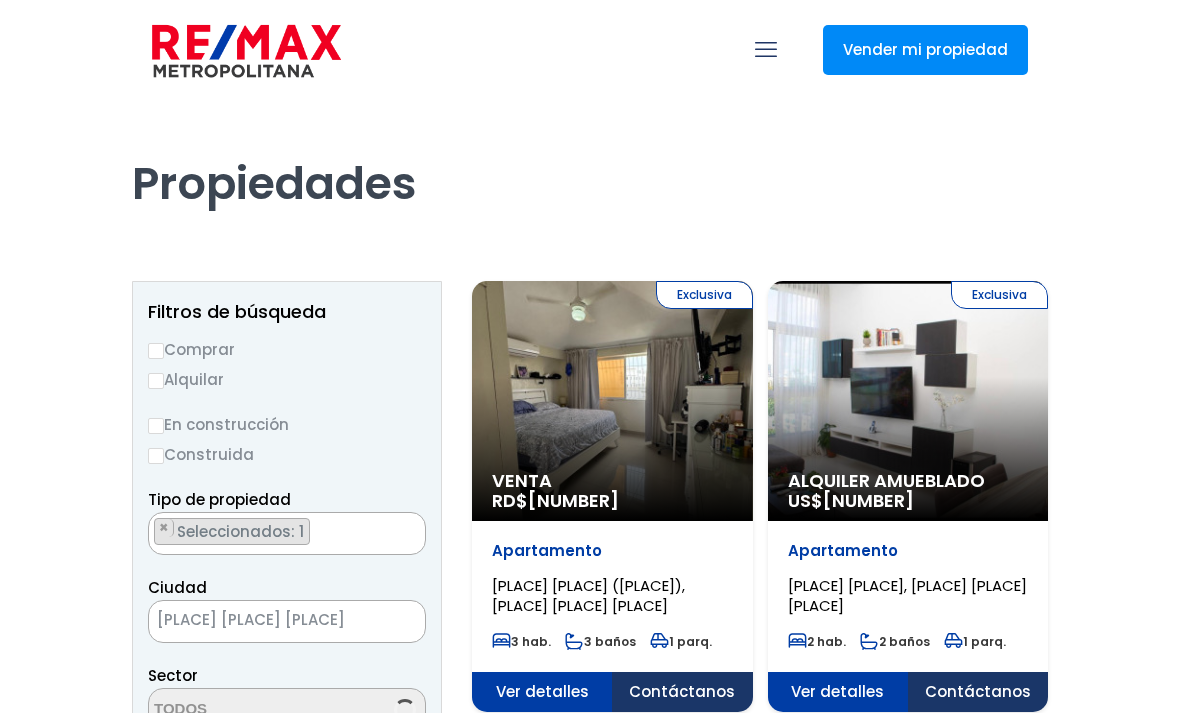scroll, scrollTop: 0, scrollLeft: 0, axis: both 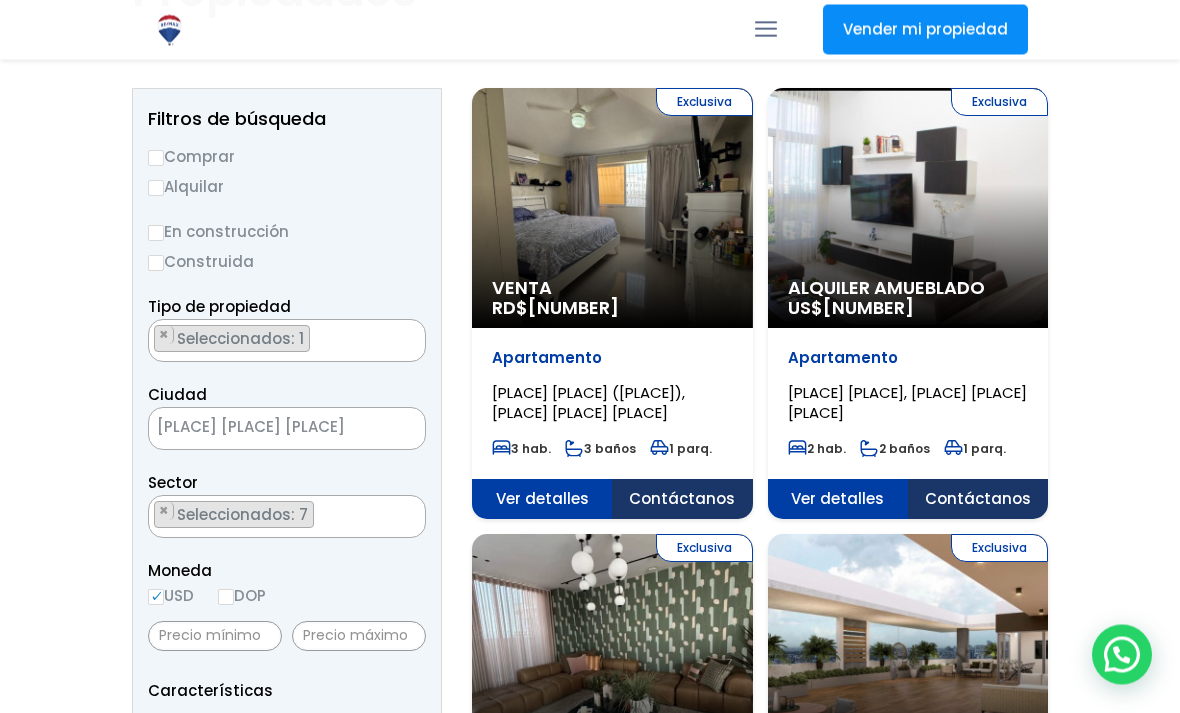 click on "Comprar" at bounding box center (156, 159) 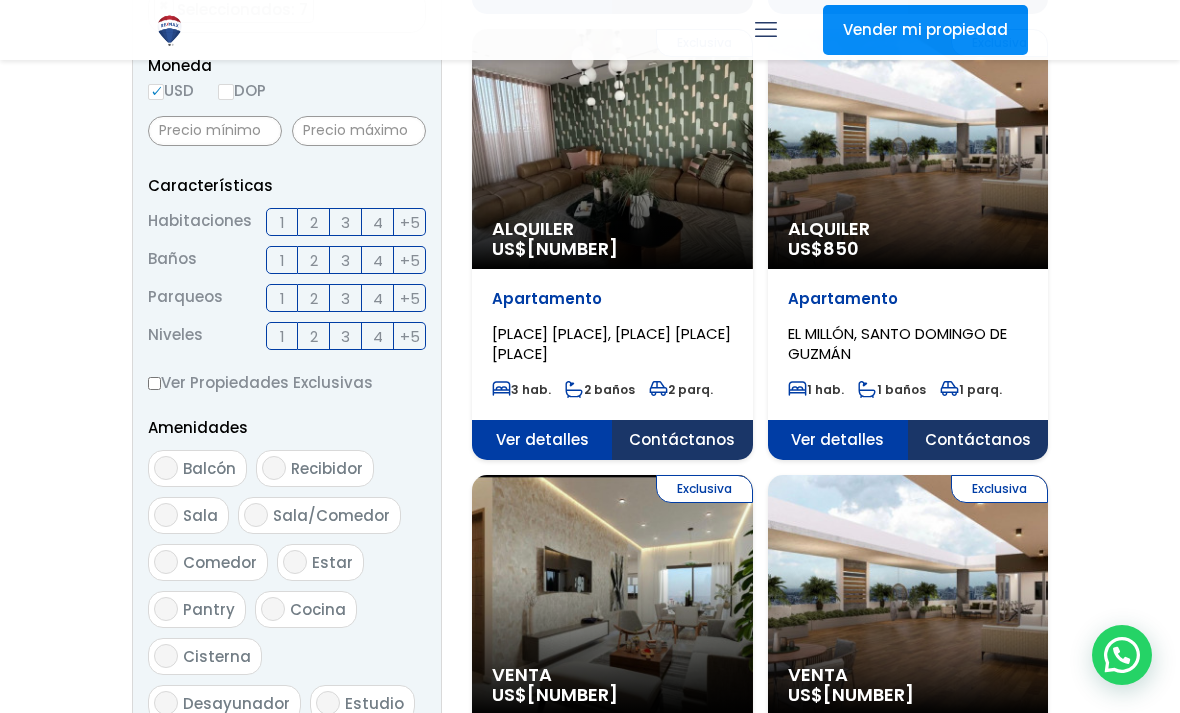 scroll, scrollTop: 710, scrollLeft: 0, axis: vertical 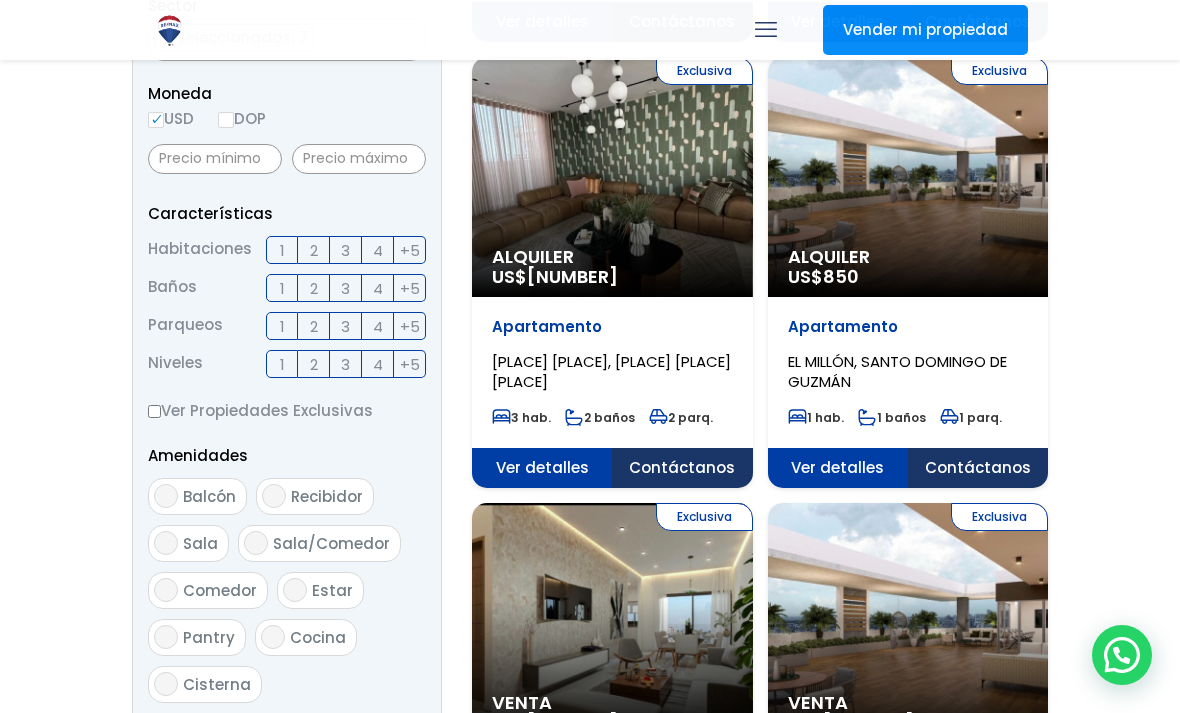 click on "DOP" at bounding box center [226, 120] 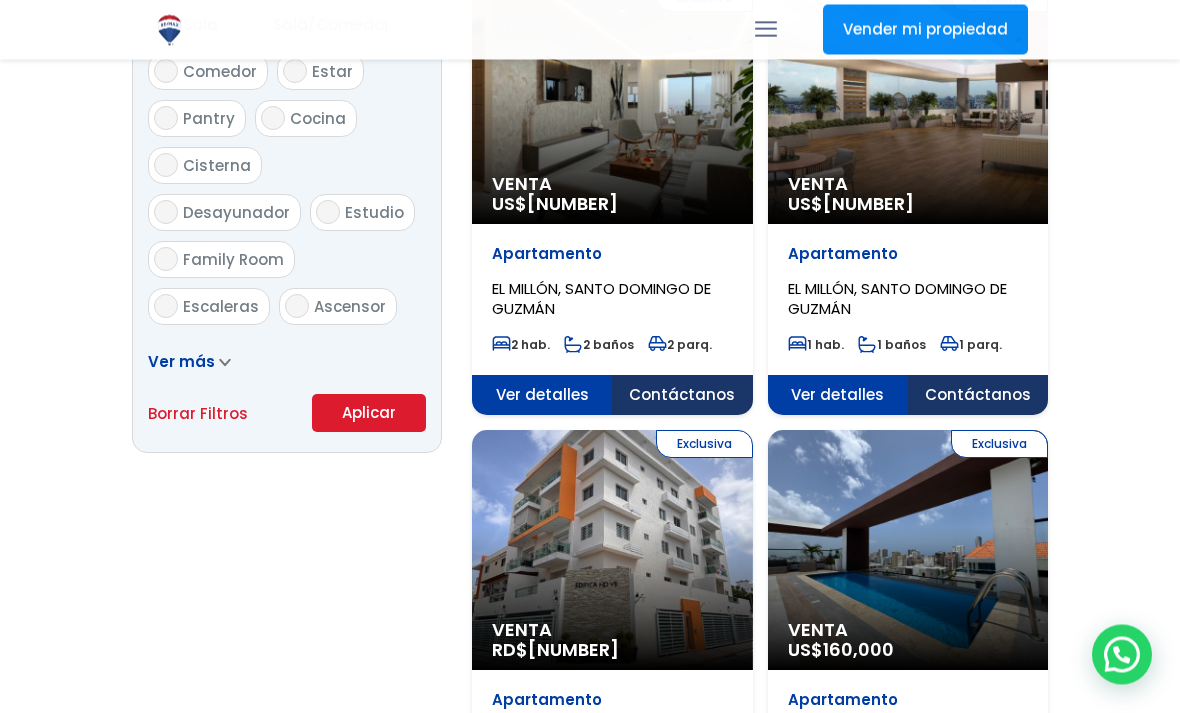 scroll, scrollTop: 1208, scrollLeft: 0, axis: vertical 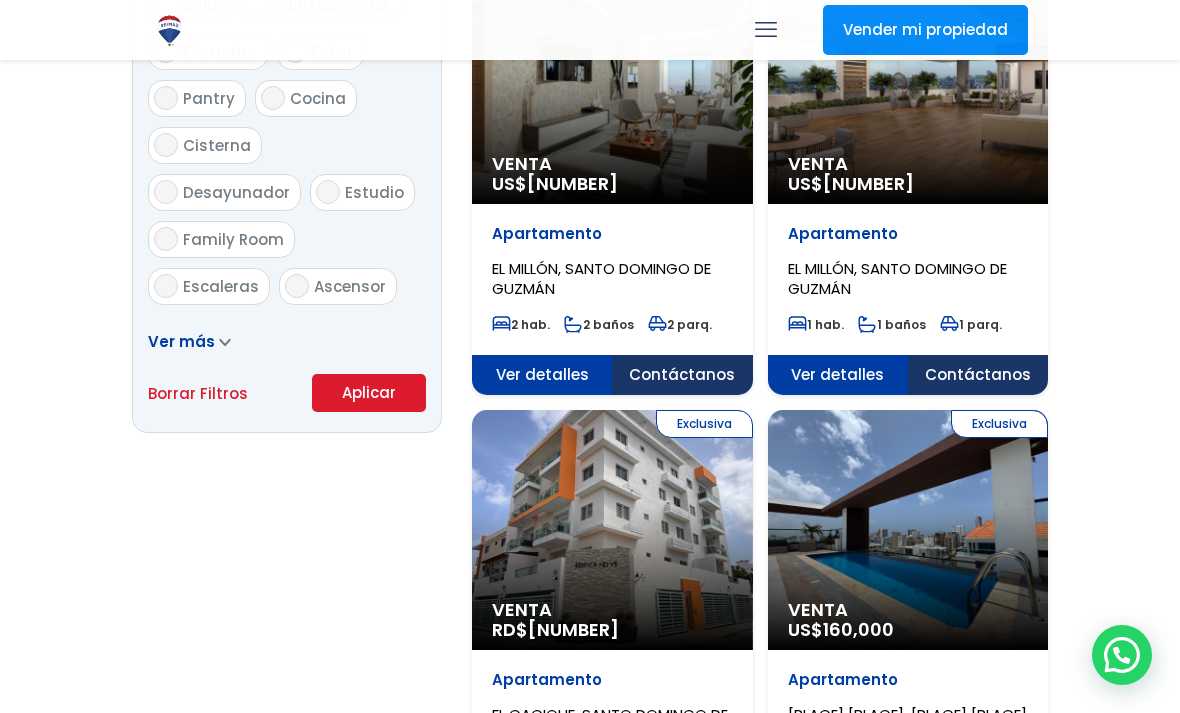click on "Aplicar" at bounding box center [369, 393] 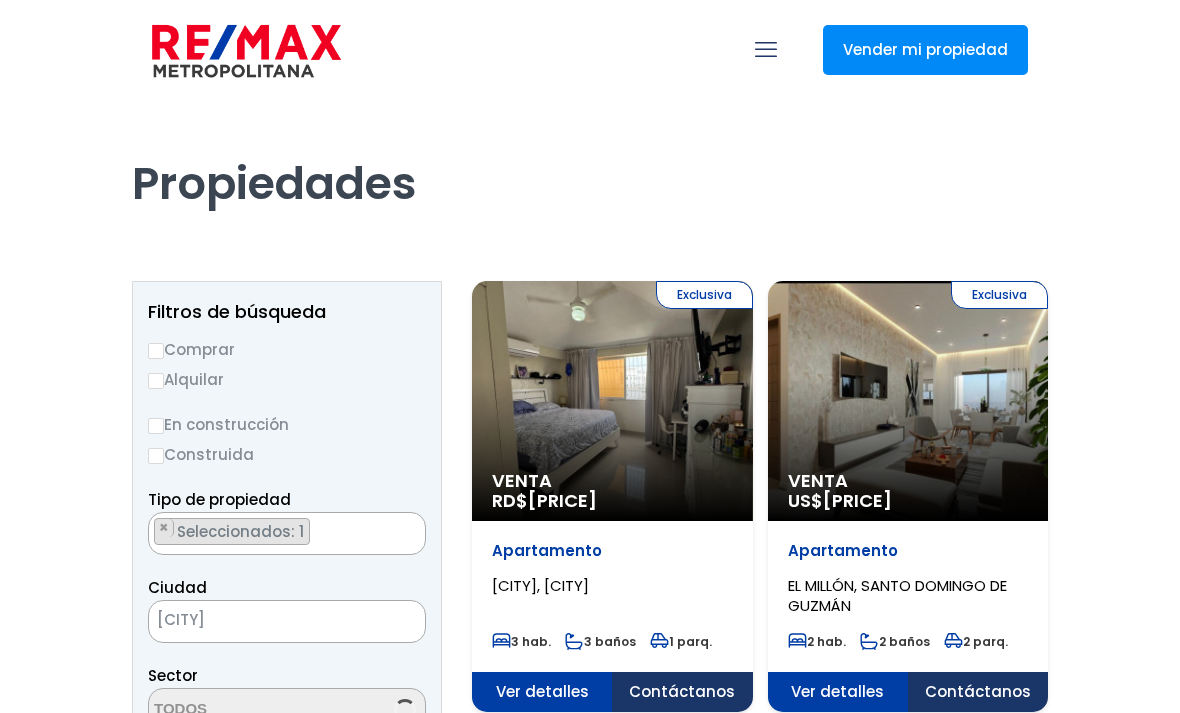 scroll, scrollTop: 0, scrollLeft: 0, axis: both 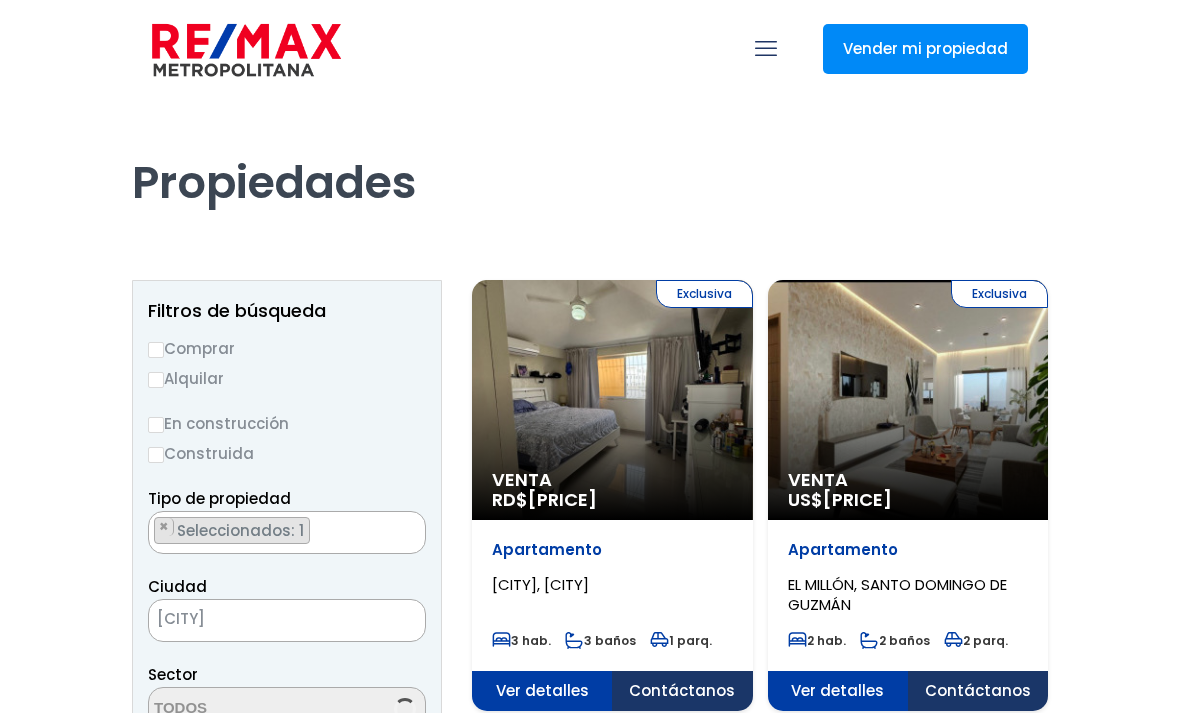 select on "150" 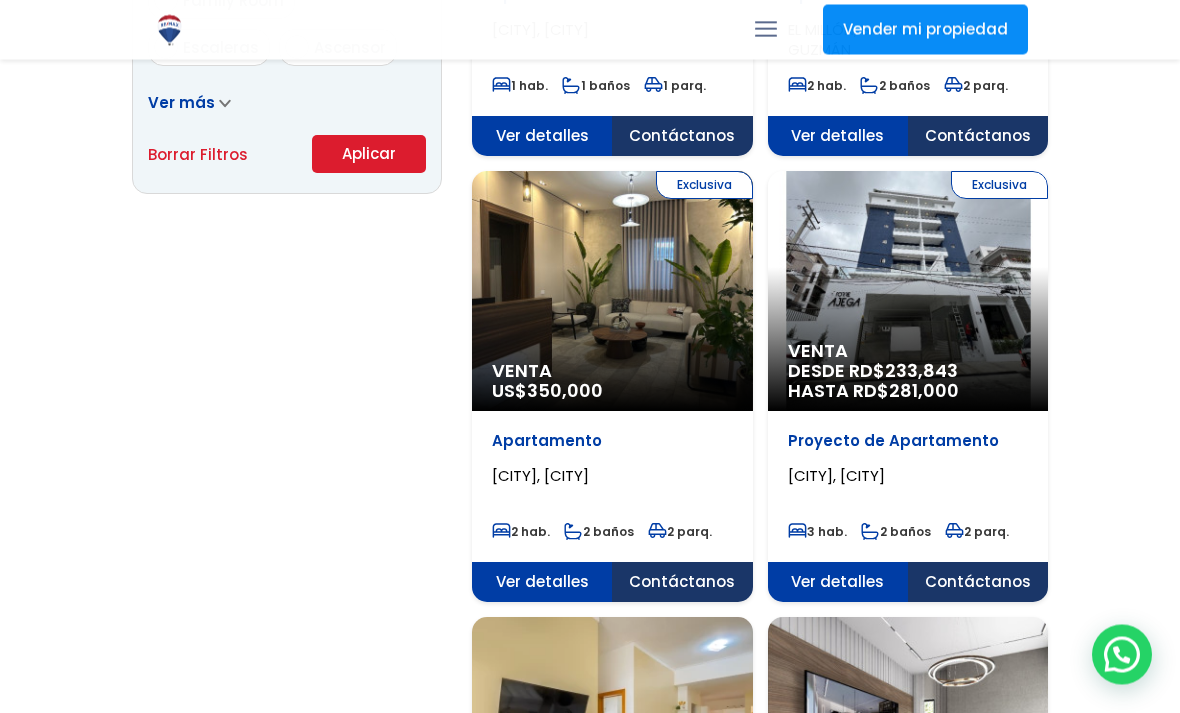 scroll, scrollTop: 1557, scrollLeft: 0, axis: vertical 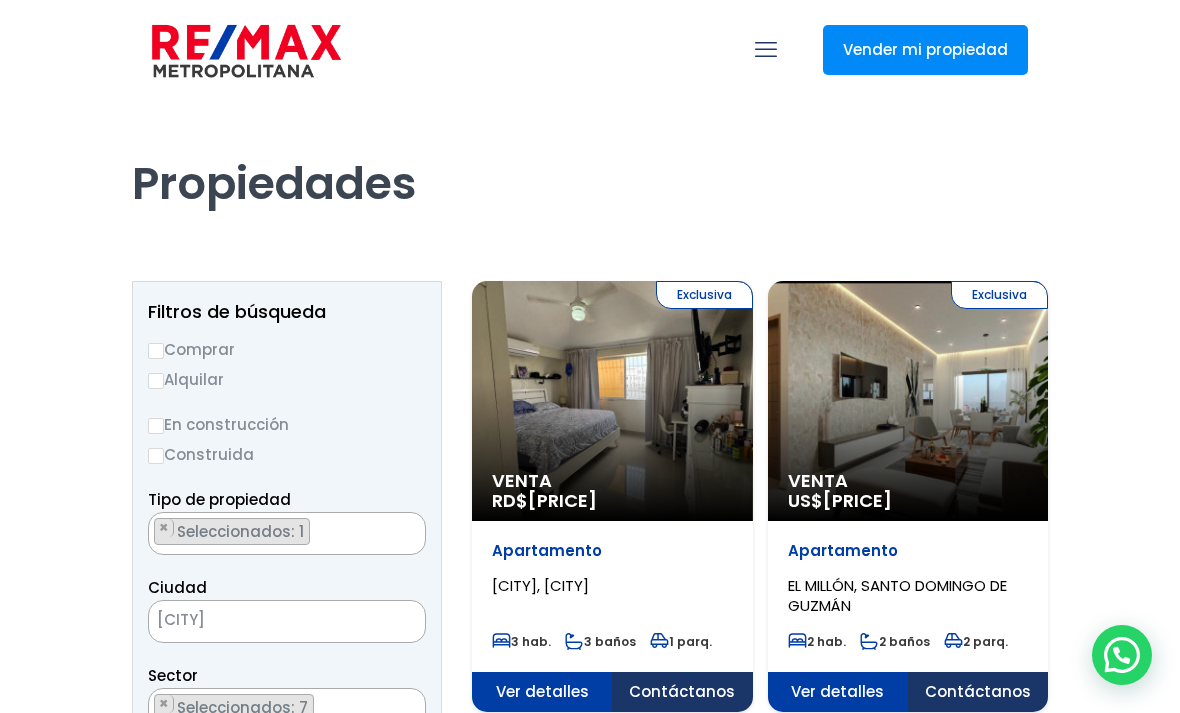 click at bounding box center (590, 2066) 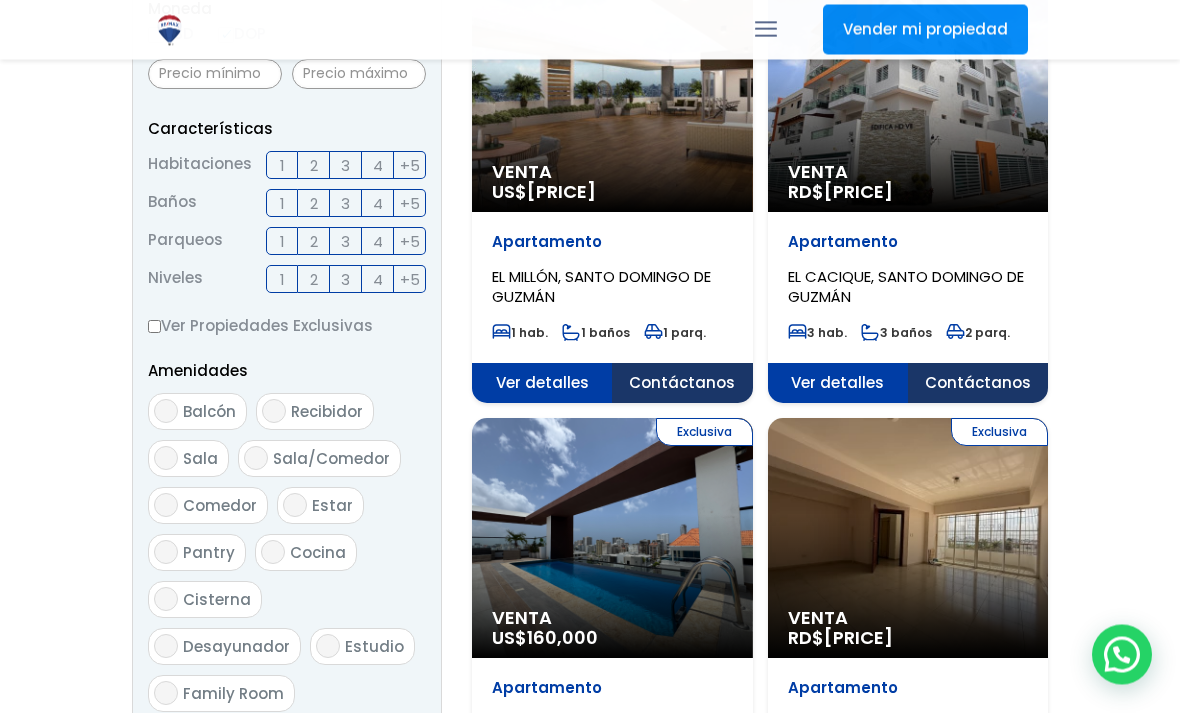 scroll, scrollTop: 734, scrollLeft: 0, axis: vertical 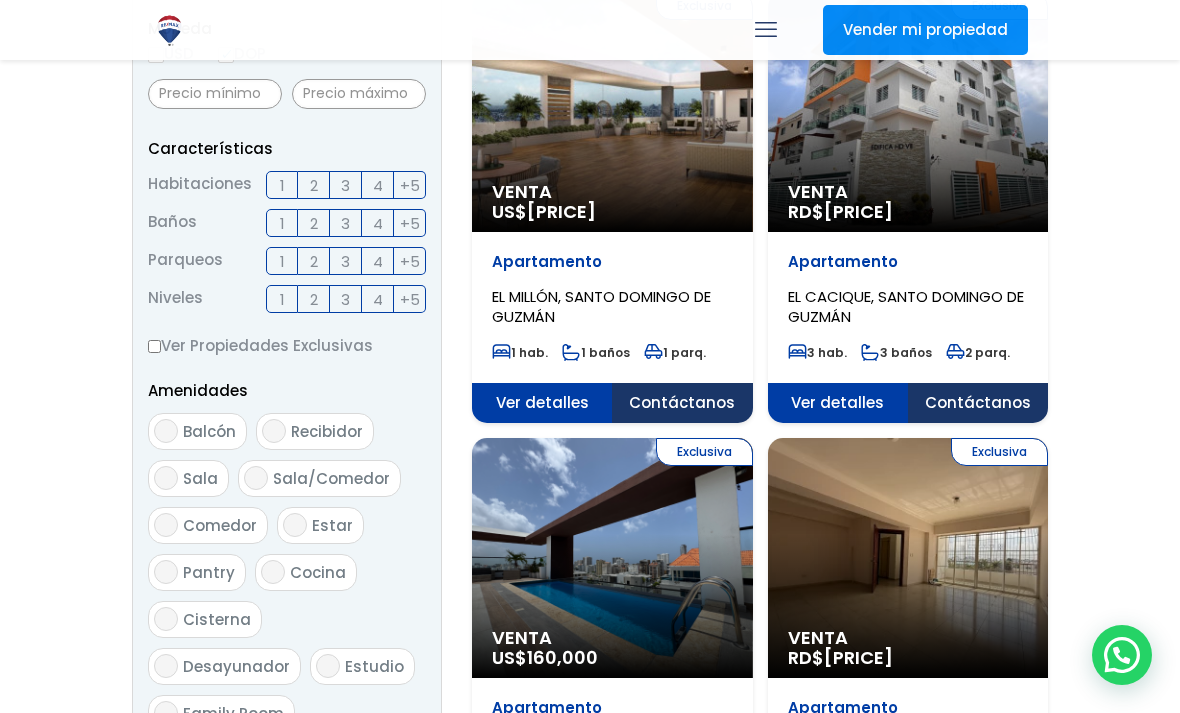 click on "Comprar
Alquilar
En construcción
Construida
Tipo de propiedad
APARTAMENTO
CASA
LOCAL COMERCIAL
NAVE INDUSTRIAL
FINCA
TERRENO
NEGOCIO
EDIFICIO
TURíSTICO
HOTEL
CASA O SOLAR
EDIFICIO O SOLAR
PROYECTO
PENTHOUSE
ESTACIóN DE COMBUSTIBLE
× × [CITY]" at bounding box center (287, 244) 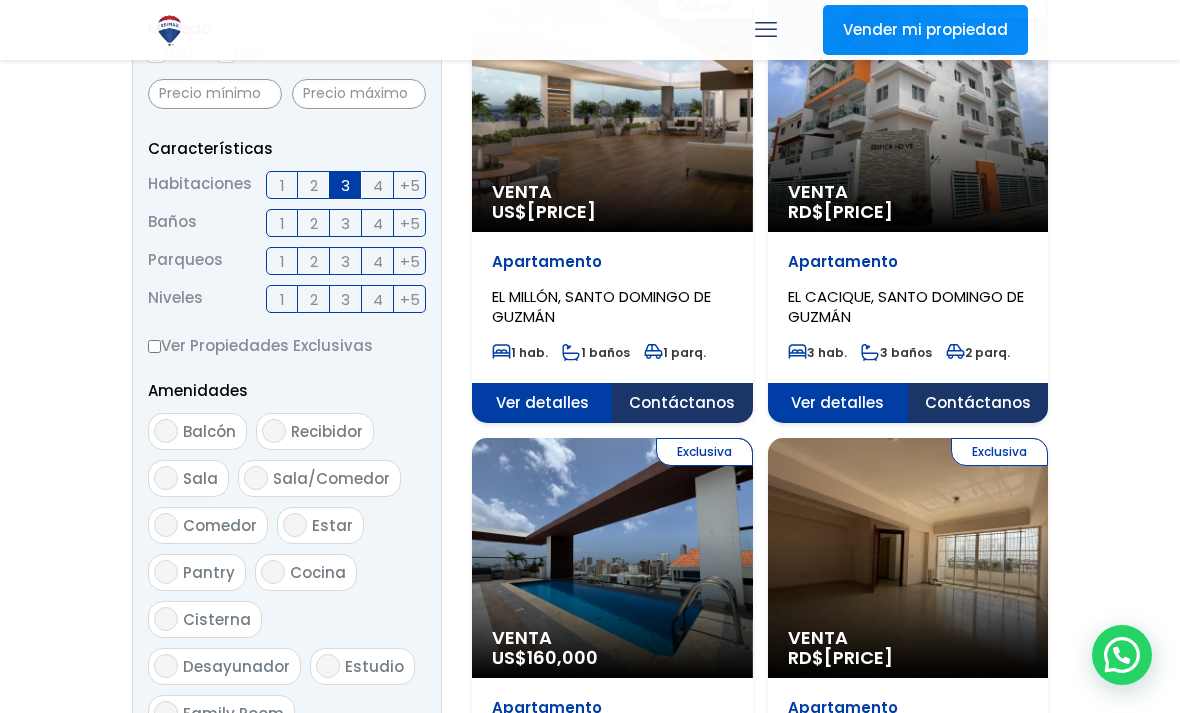 click on "2" at bounding box center [314, 223] 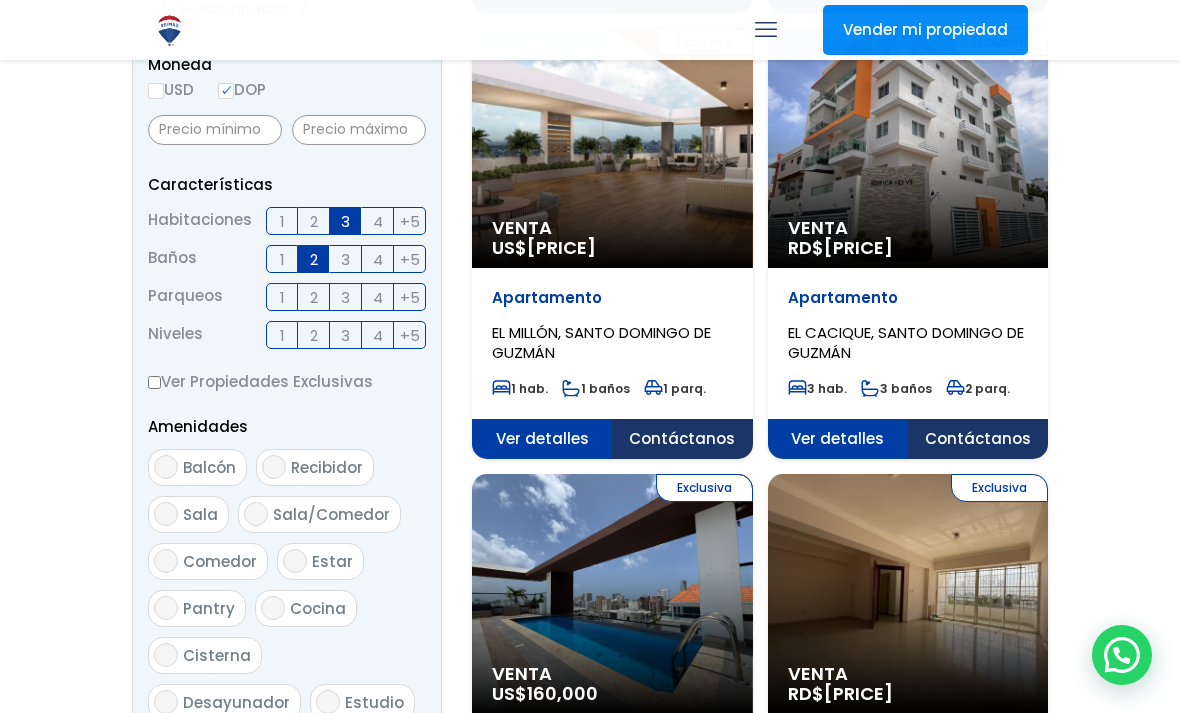 scroll, scrollTop: 696, scrollLeft: 0, axis: vertical 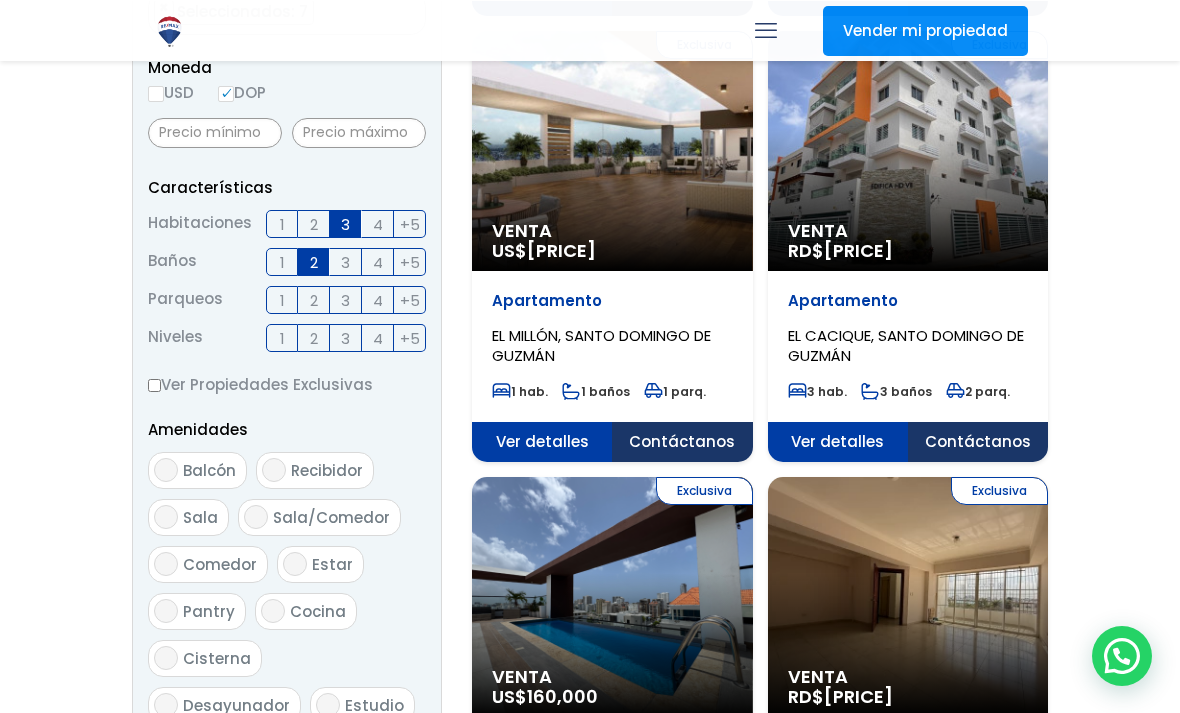 click on "2" at bounding box center (314, 223) 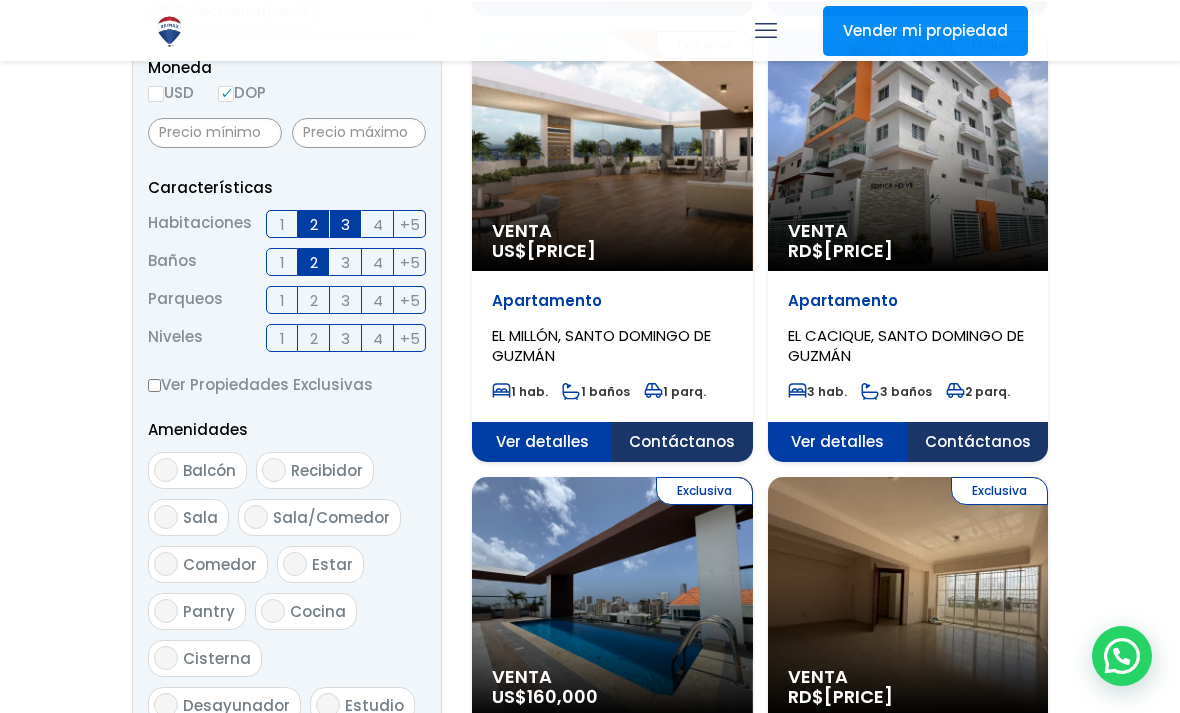 click on "2" at bounding box center [314, 223] 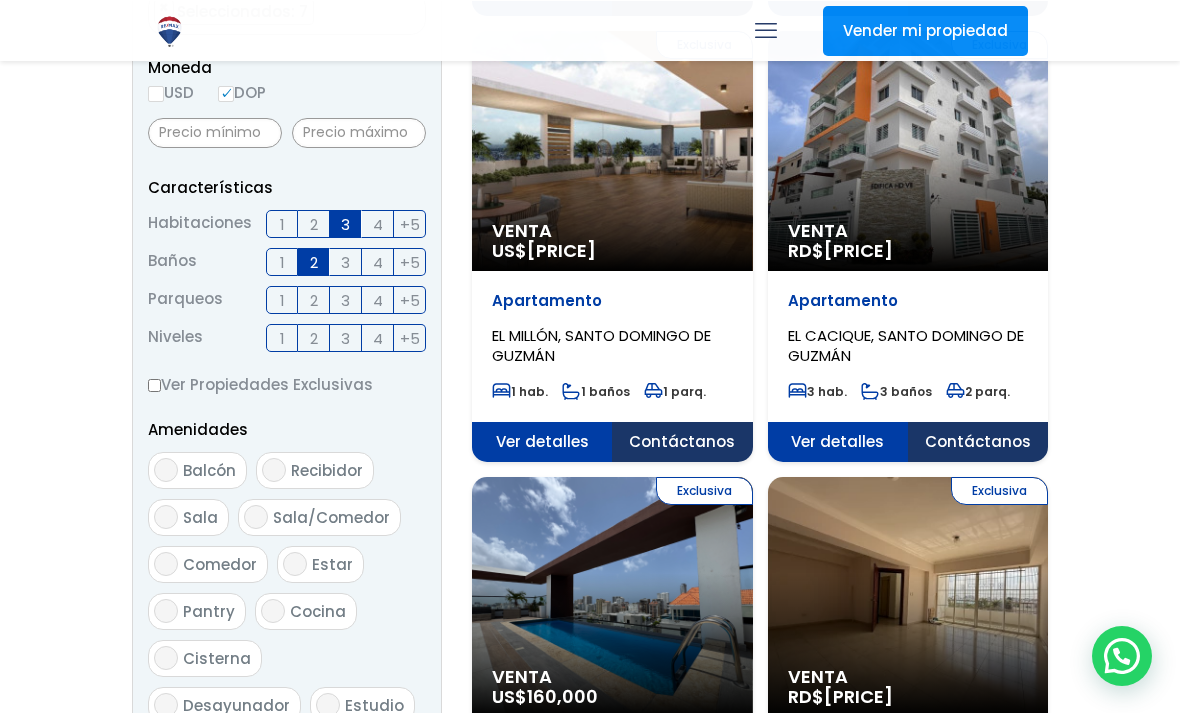 click on "2" at bounding box center [314, 261] 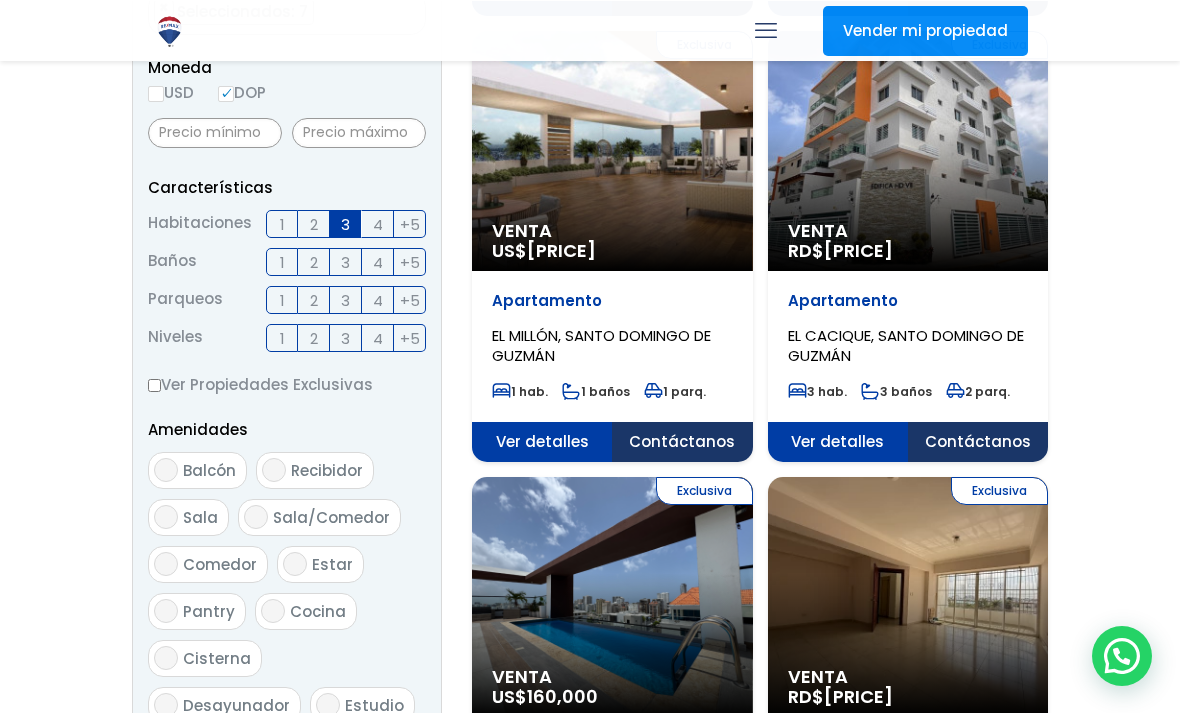 click on "2" at bounding box center (314, 299) 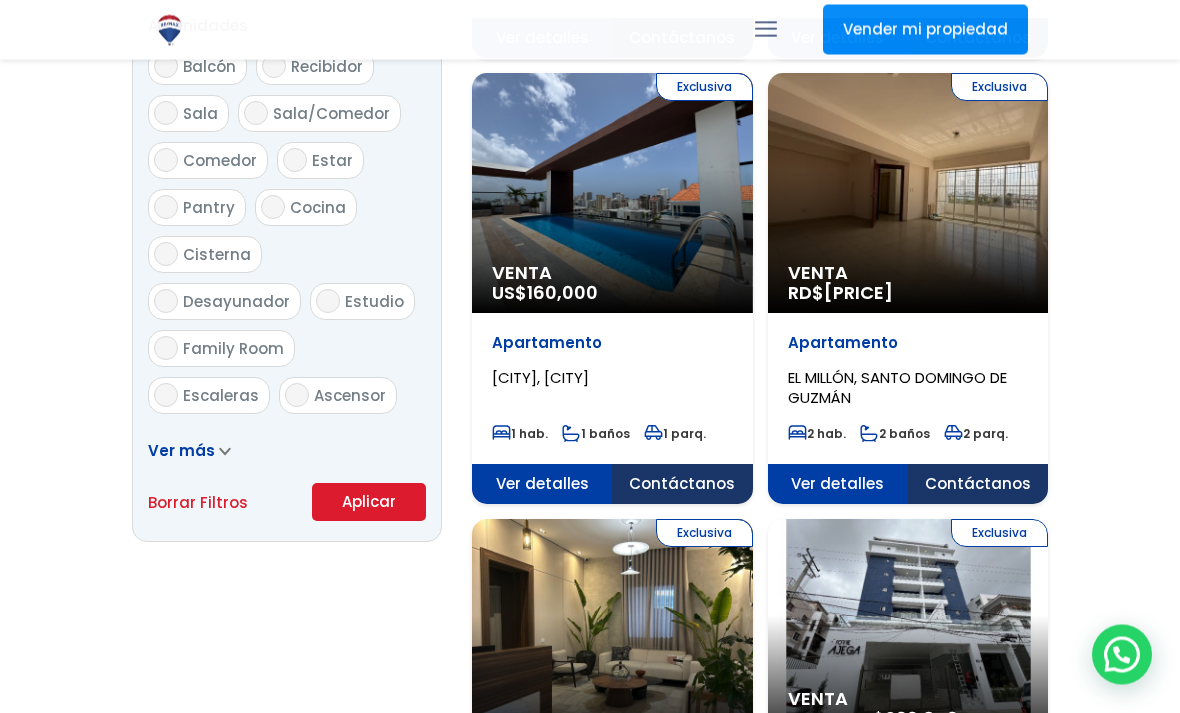 scroll, scrollTop: 1098, scrollLeft: 0, axis: vertical 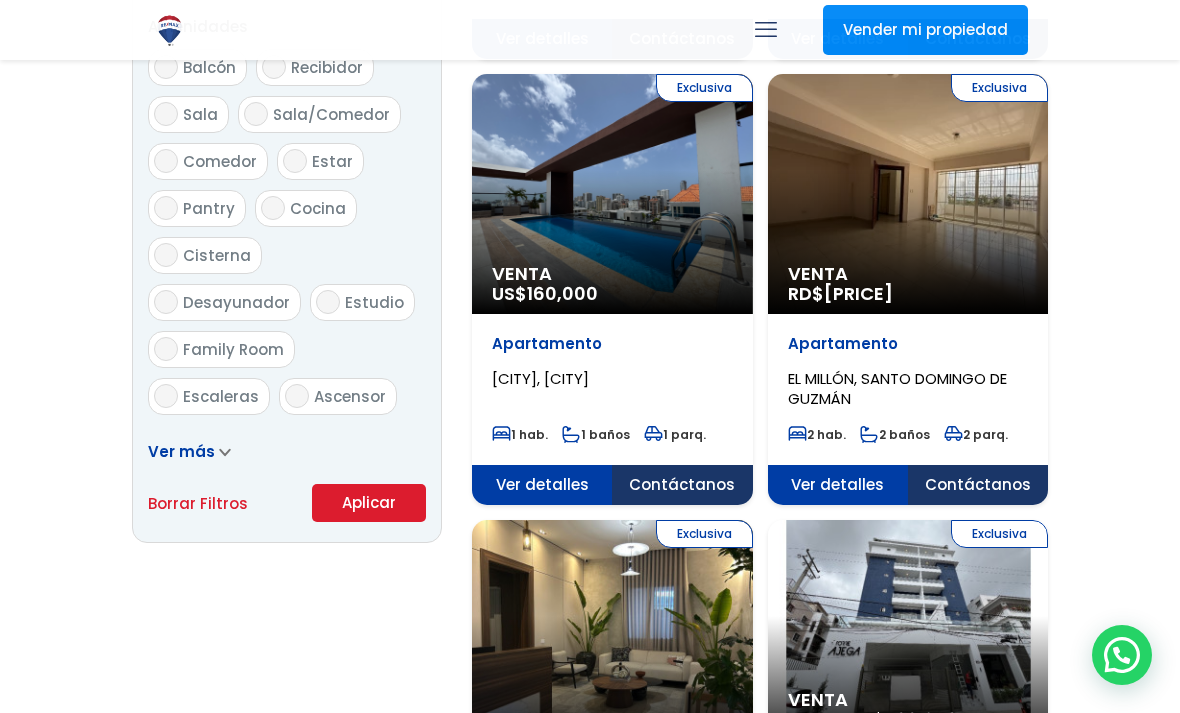 click on "Aplicar" at bounding box center [369, 503] 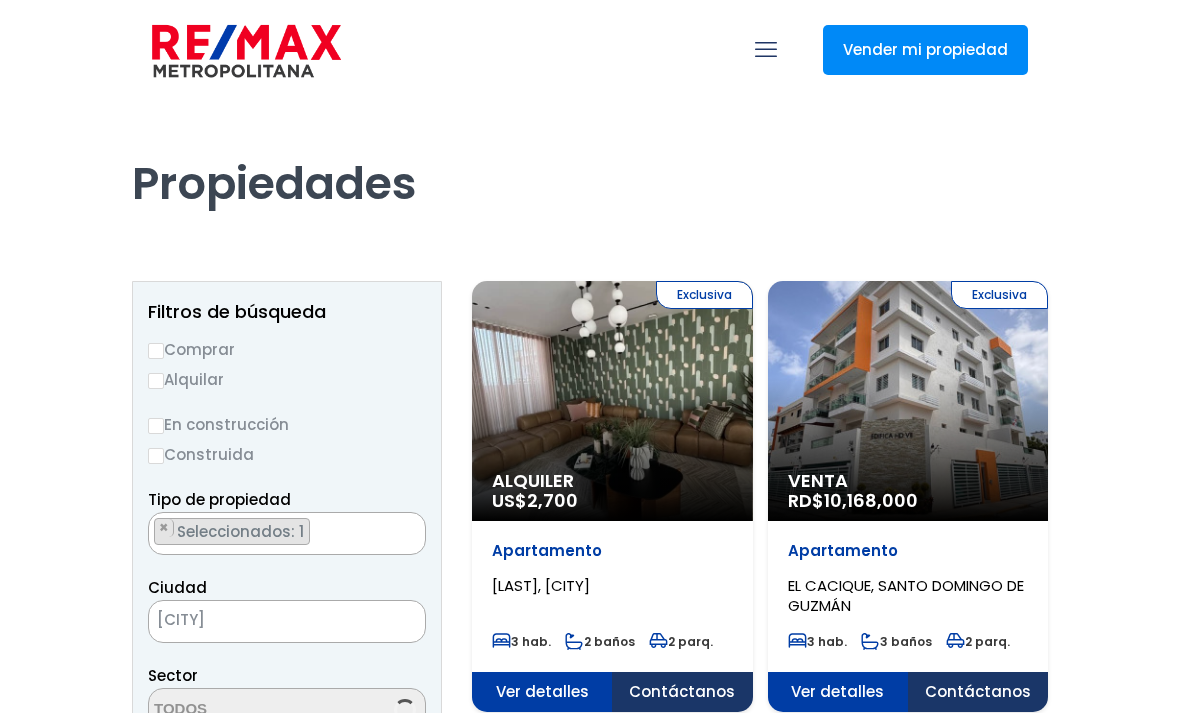 scroll, scrollTop: 0, scrollLeft: 0, axis: both 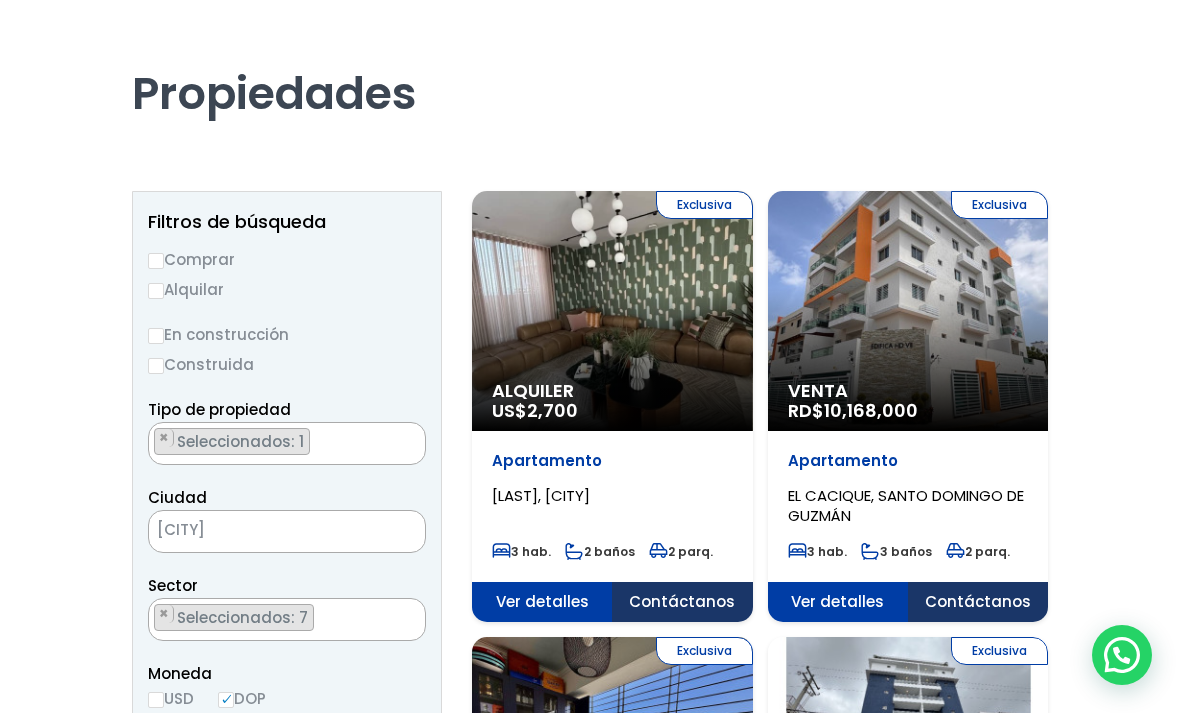 click on "Comprar" at bounding box center [287, 259] 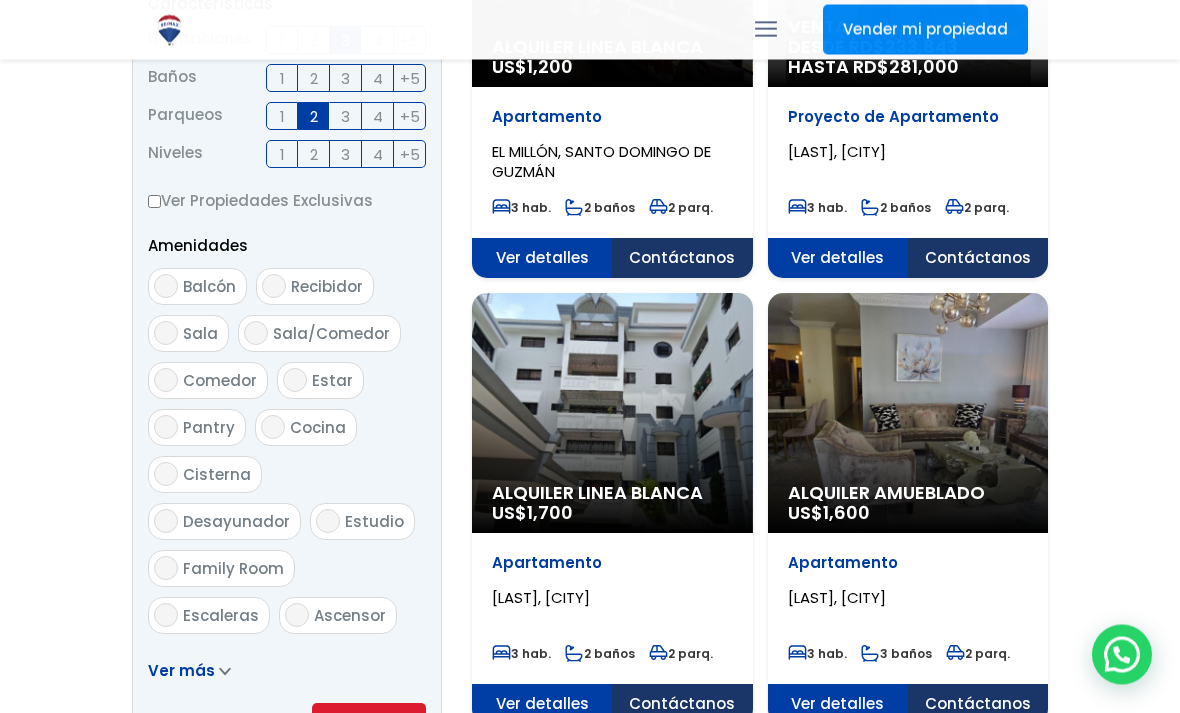 scroll, scrollTop: 901, scrollLeft: 0, axis: vertical 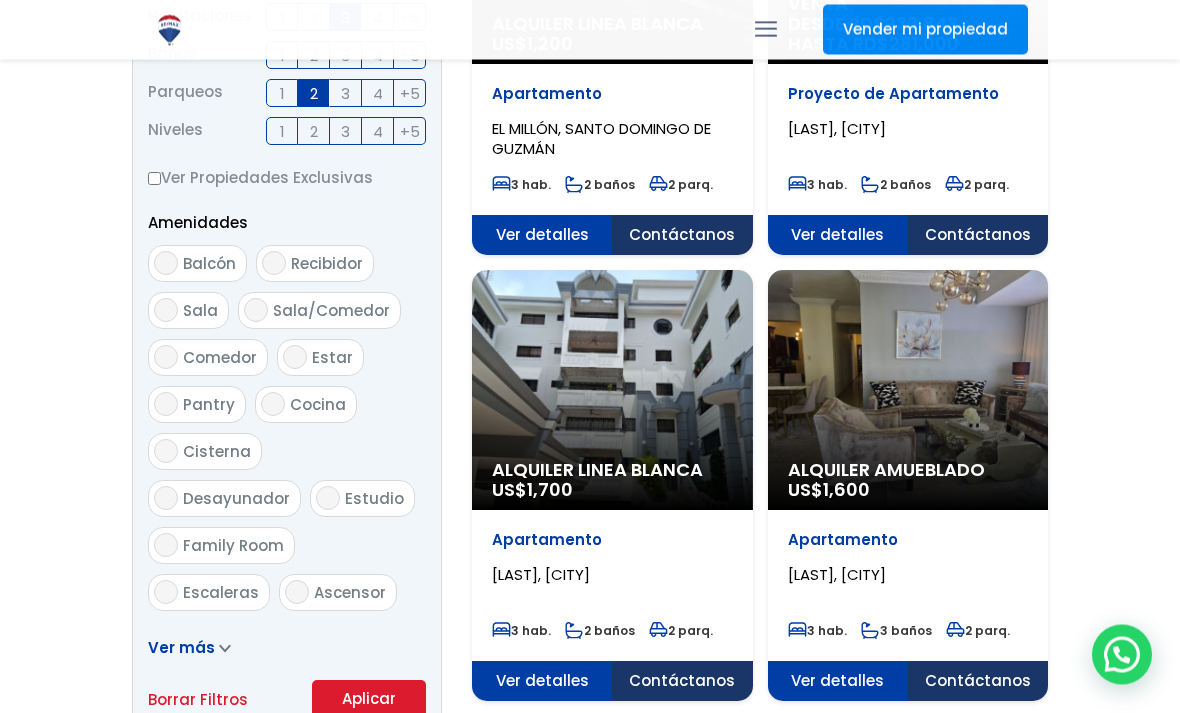 click on "Aplicar" at bounding box center [369, 700] 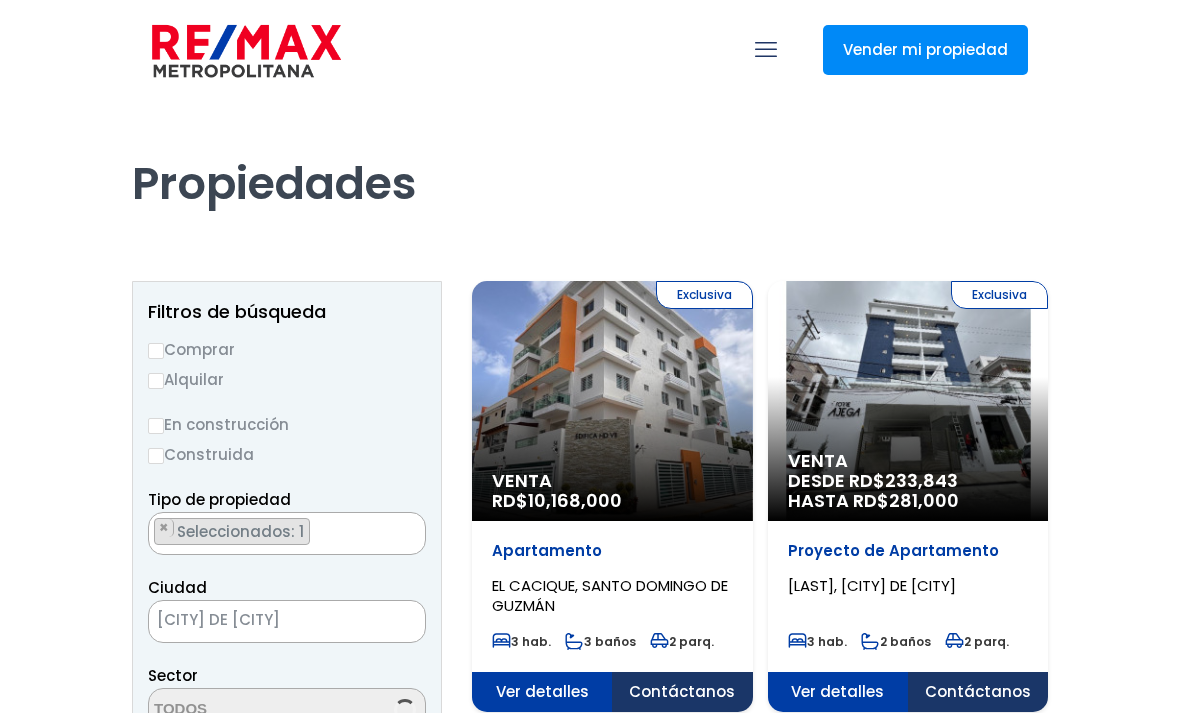 scroll, scrollTop: 0, scrollLeft: 0, axis: both 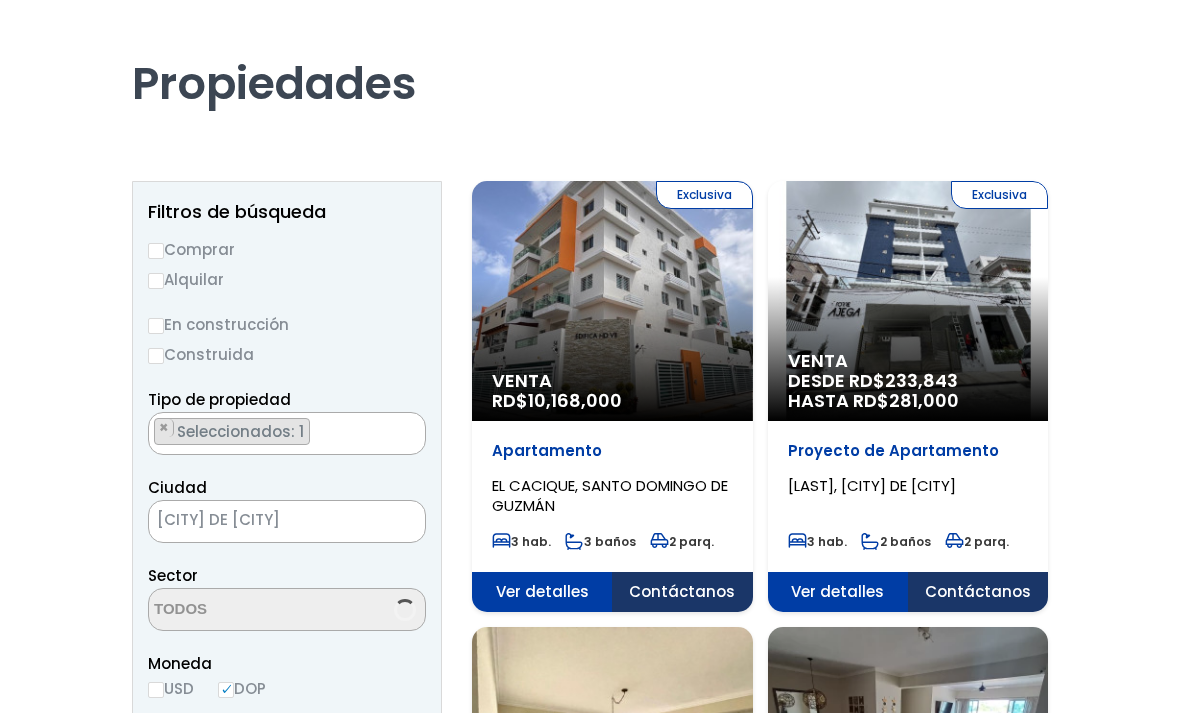 select on "150" 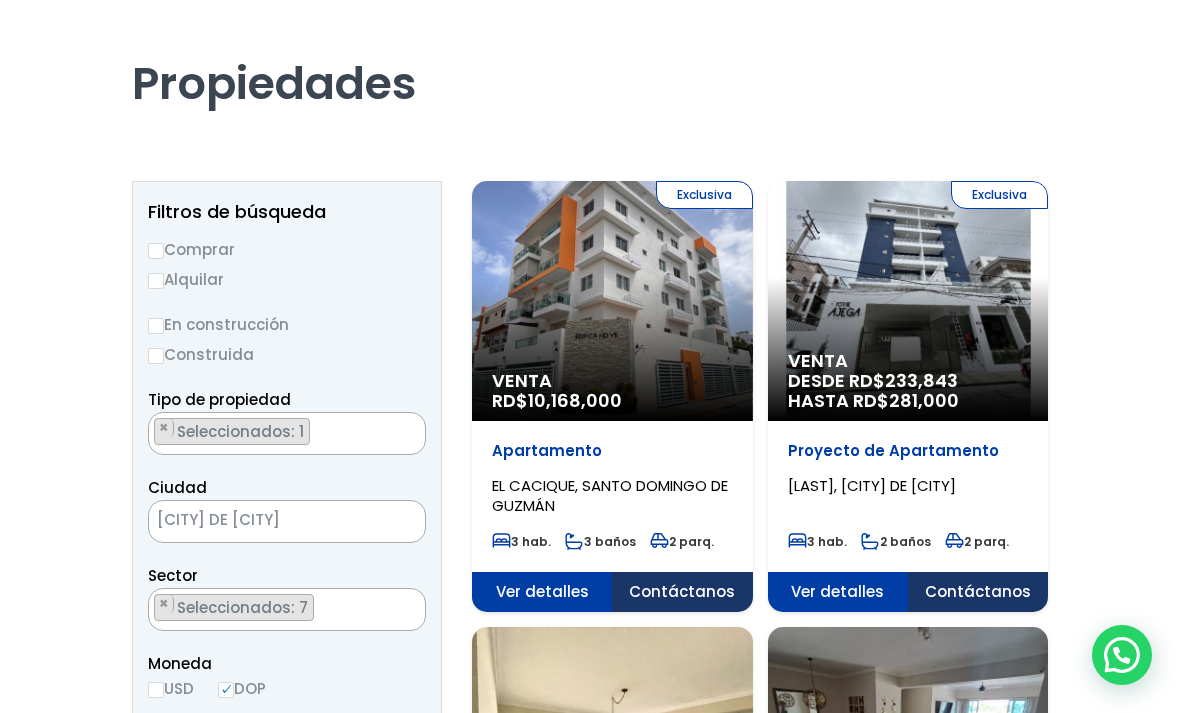 click on "× Seleccionados: 7 × Seleccionados: 7 × Seleccionados: 7 × Seleccionados: 7 × Seleccionados: 7 × Seleccionados: 7 × Seleccionados: 7" at bounding box center (274, 610) 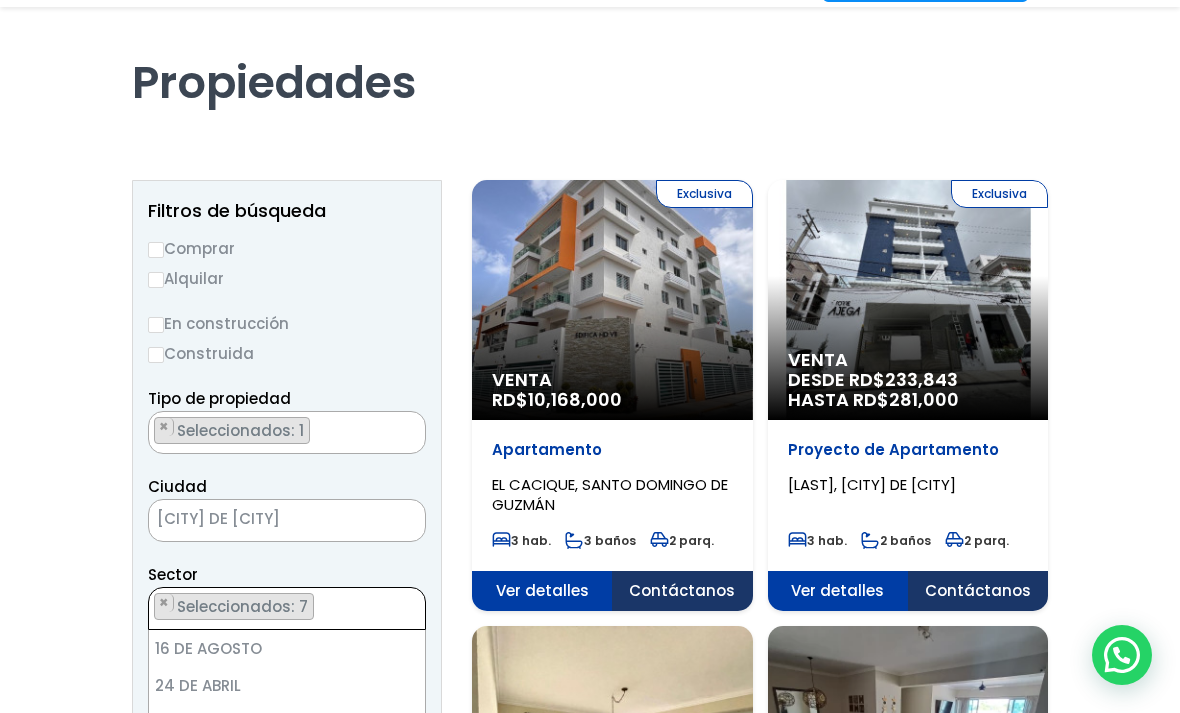 scroll, scrollTop: 111, scrollLeft: 0, axis: vertical 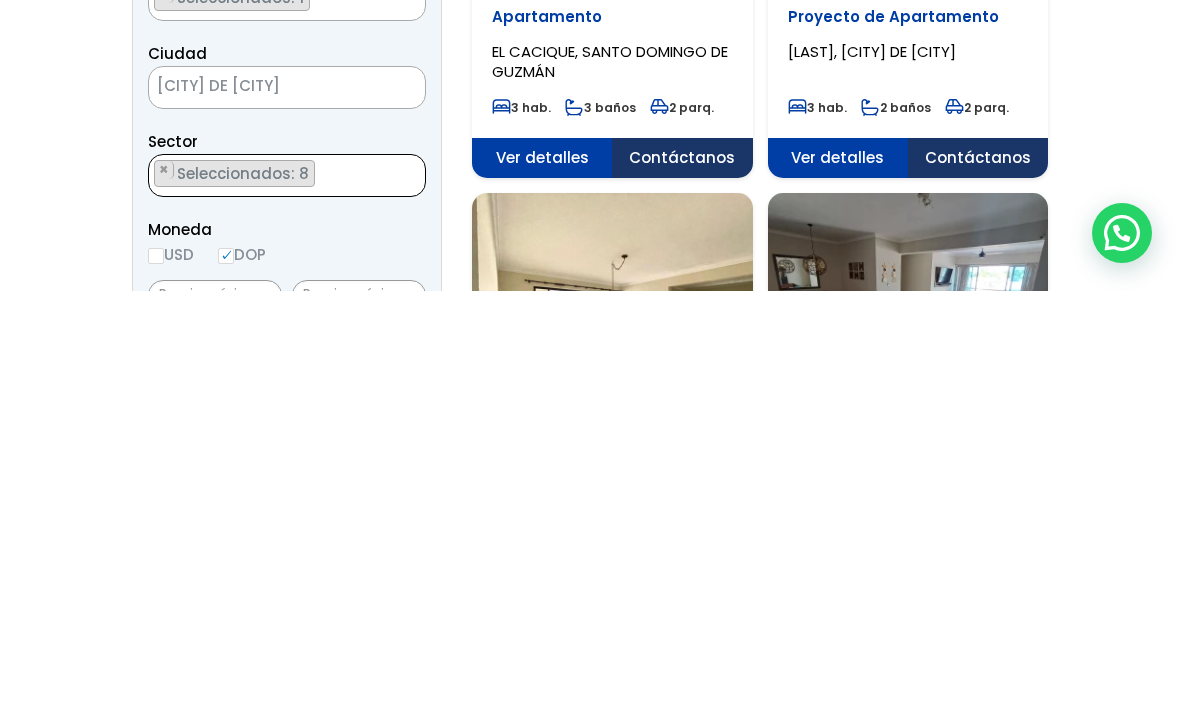 click on "× Seleccionados: 8 × Seleccionados: 8 × Seleccionados: 8 × Seleccionados: 8 × Seleccionados: 8 × Seleccionados: 8 × Seleccionados: 8 × Seleccionados: 8" at bounding box center (274, 598) 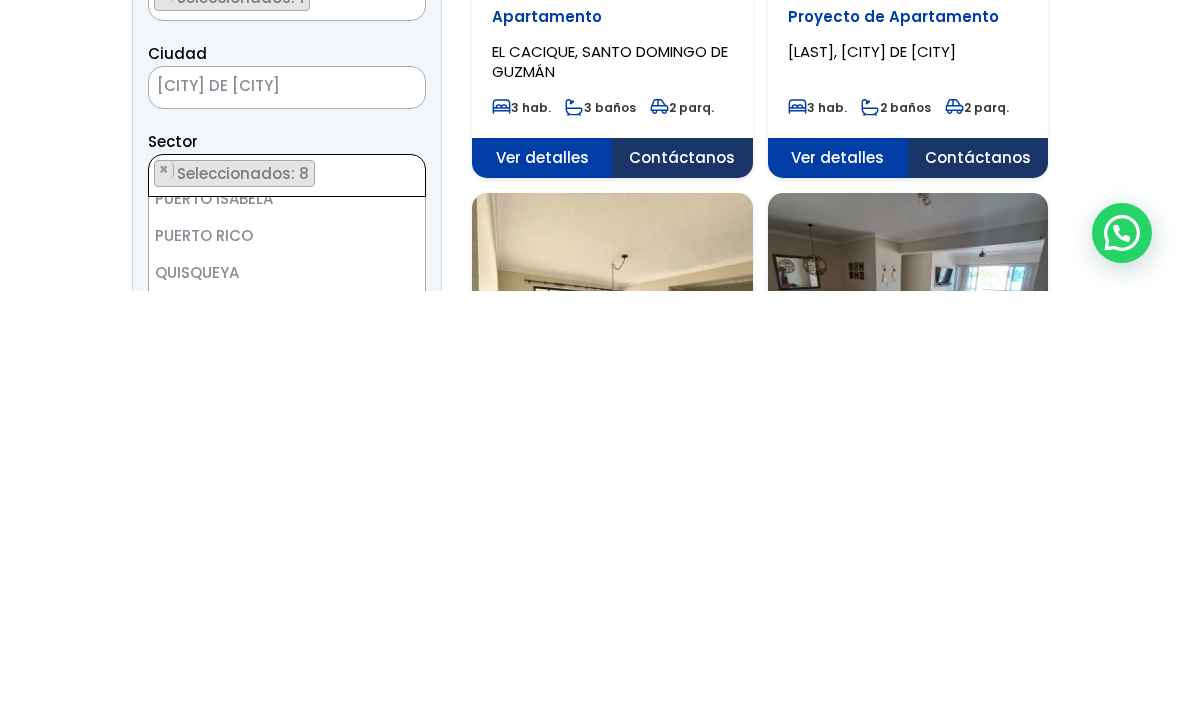 scroll, scrollTop: 7552, scrollLeft: 0, axis: vertical 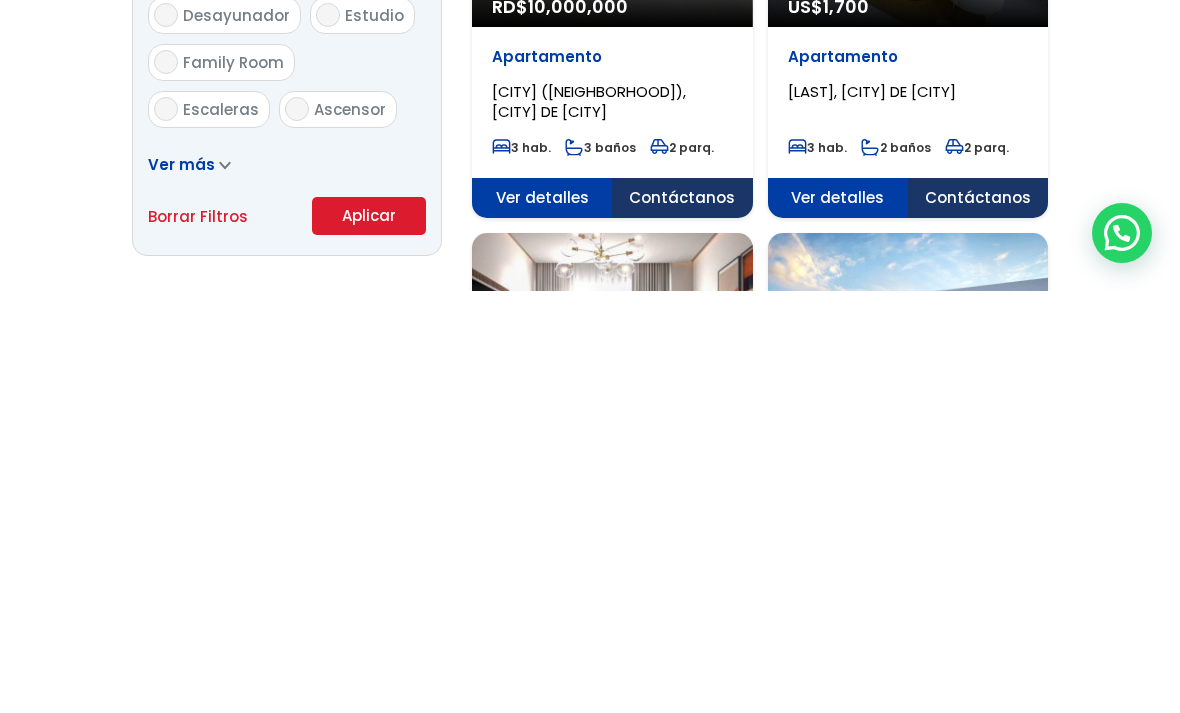 click on "Aplicar" at bounding box center [369, 638] 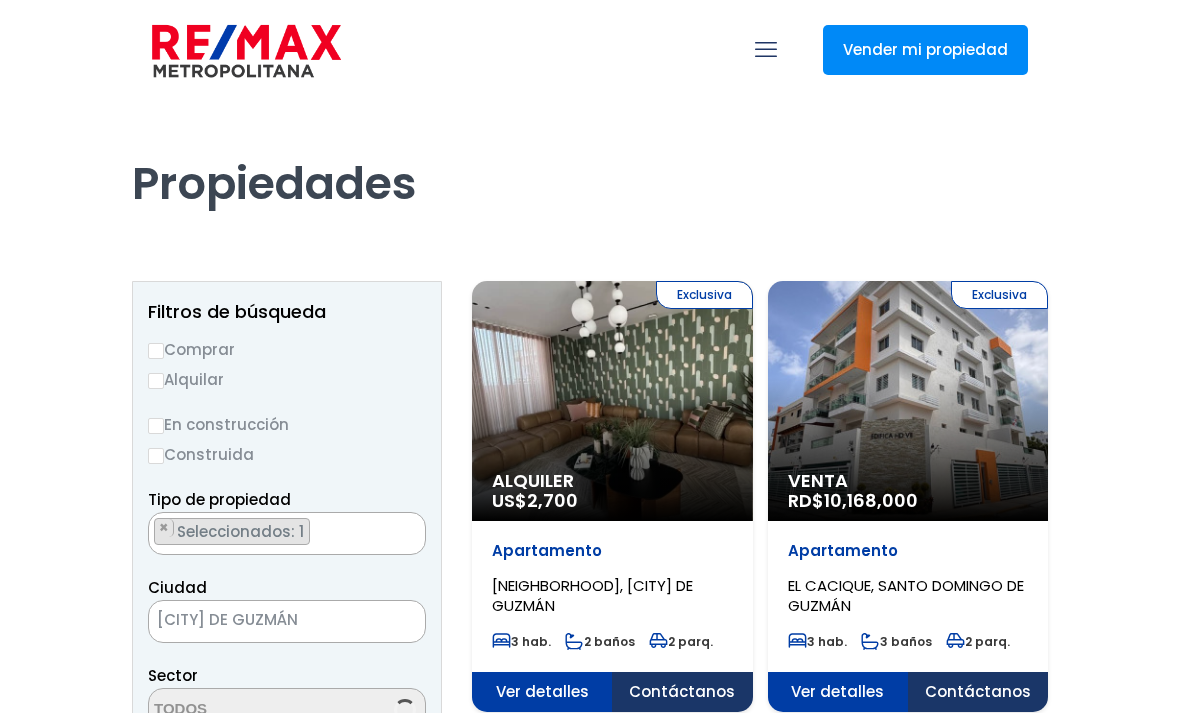 scroll, scrollTop: 0, scrollLeft: 0, axis: both 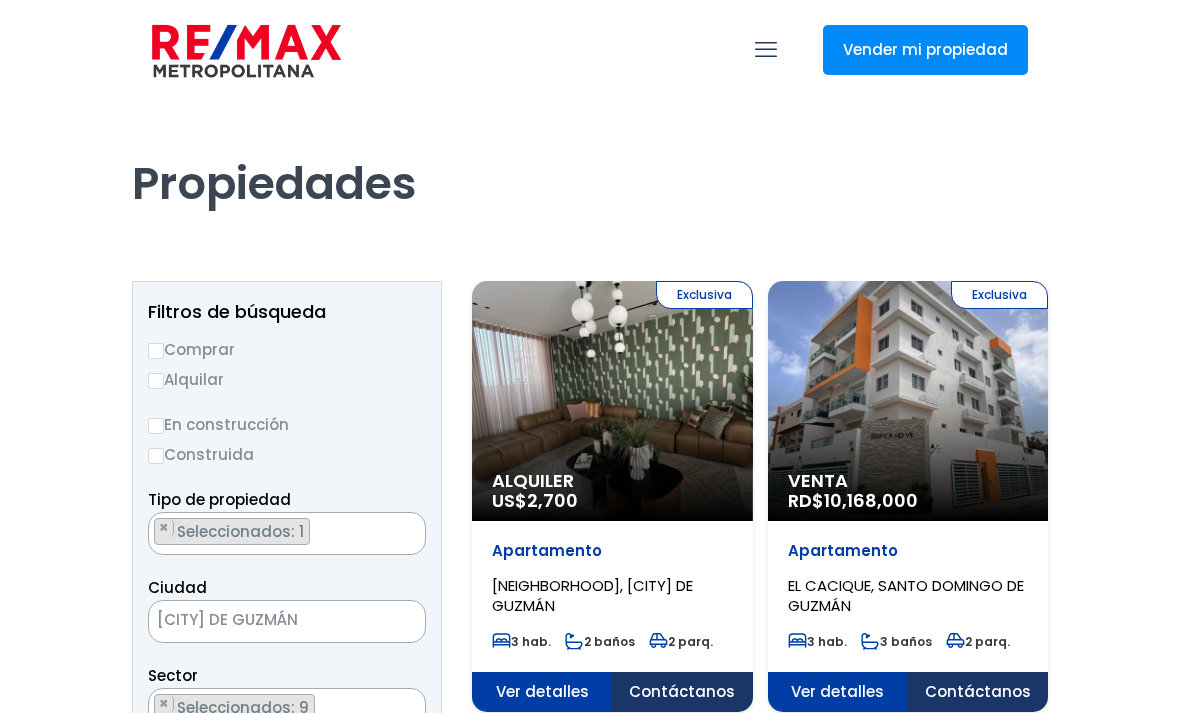 click on "Filtros de búsqueda
Comprar
Alquilar
En construcción
Construida
Tipo de propiedad
APARTAMENTO
CASA
LOCAL COMERCIAL
NAVE INDUSTRIAL
FINCA
TERRENO
NEGOCIO
EDIFICIO
TURíSTICO
HOTEL
CASA O SOLAR
EDIFICIO O SOLAR
PROYECTO
PENTHOUSE
ESTACIóN DE COMBUSTIBLE LOCAL DE OFICINA ×" at bounding box center [287, 961] 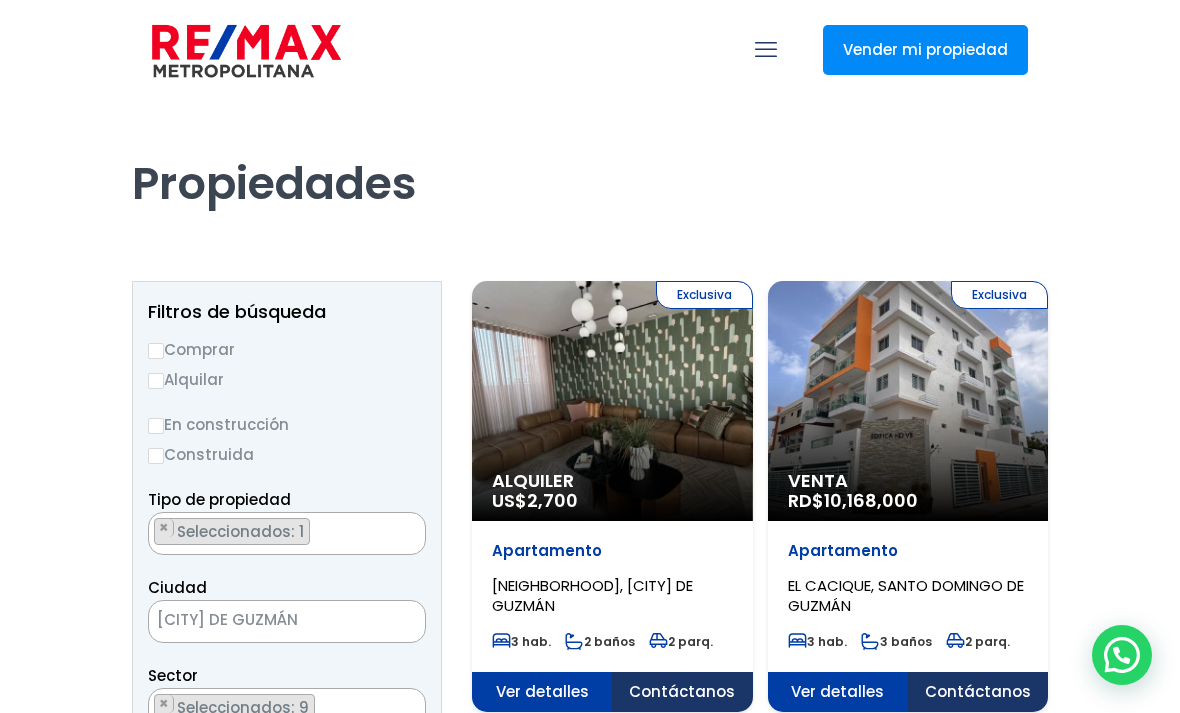 click on "Comprar" at bounding box center [156, 351] 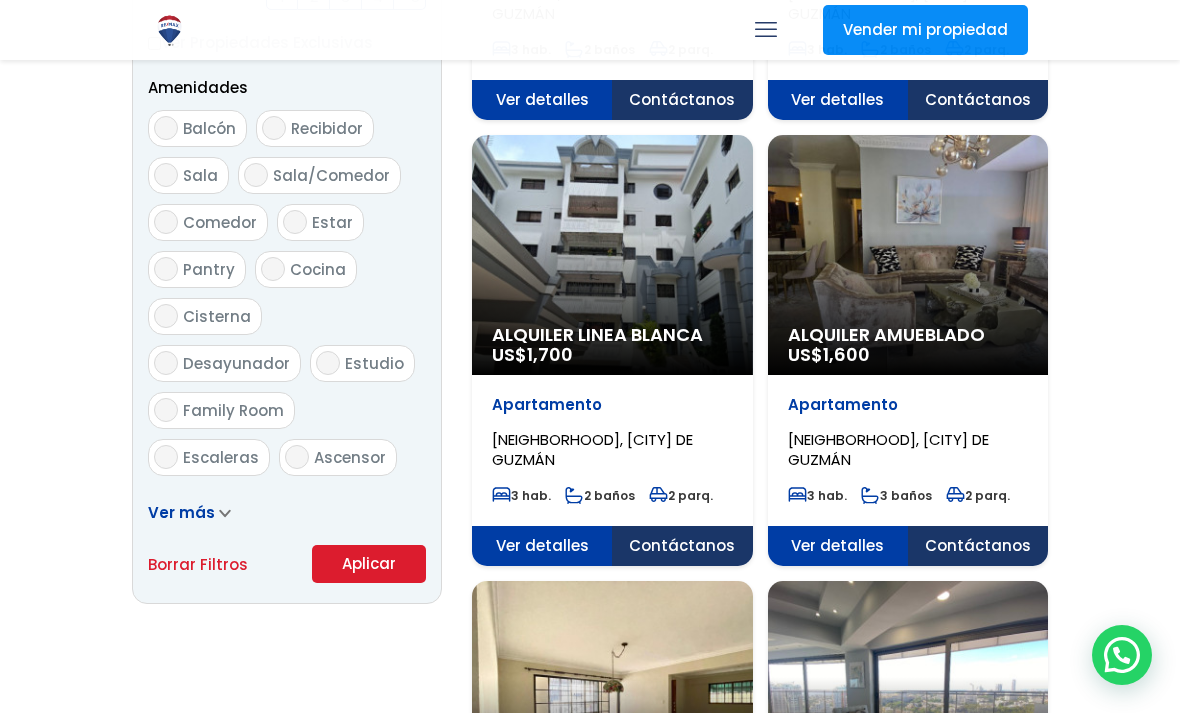 scroll, scrollTop: 1036, scrollLeft: 0, axis: vertical 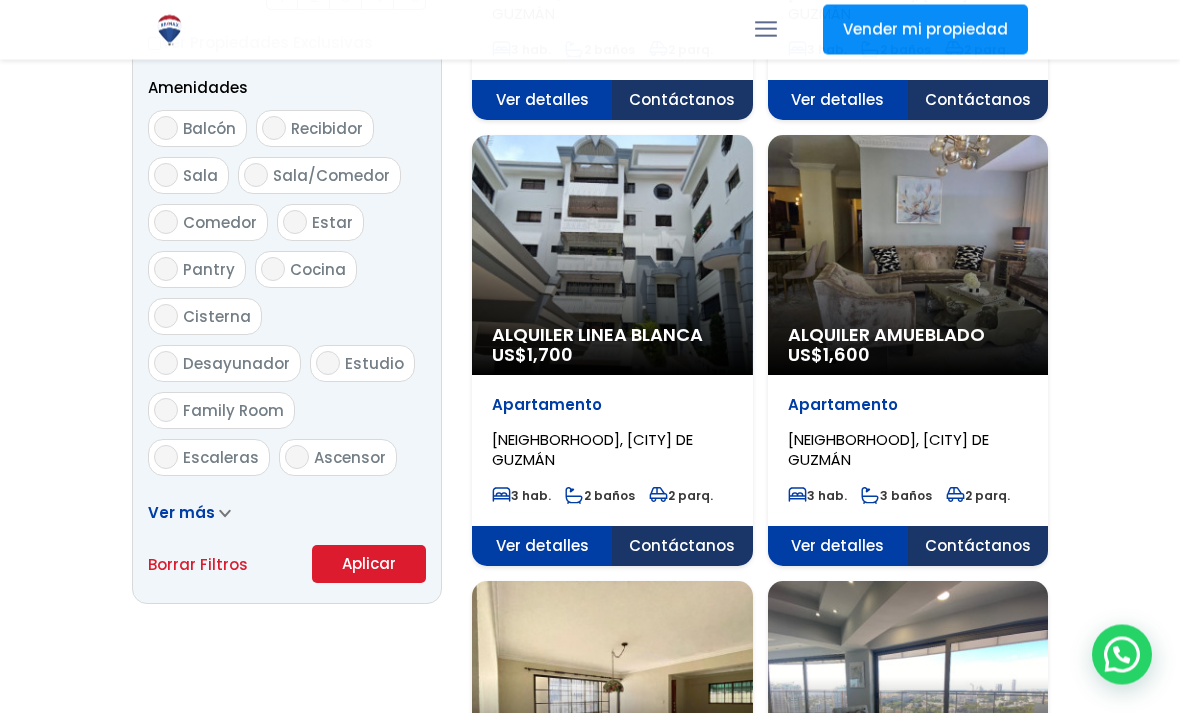 click on "Aplicar" at bounding box center [369, 565] 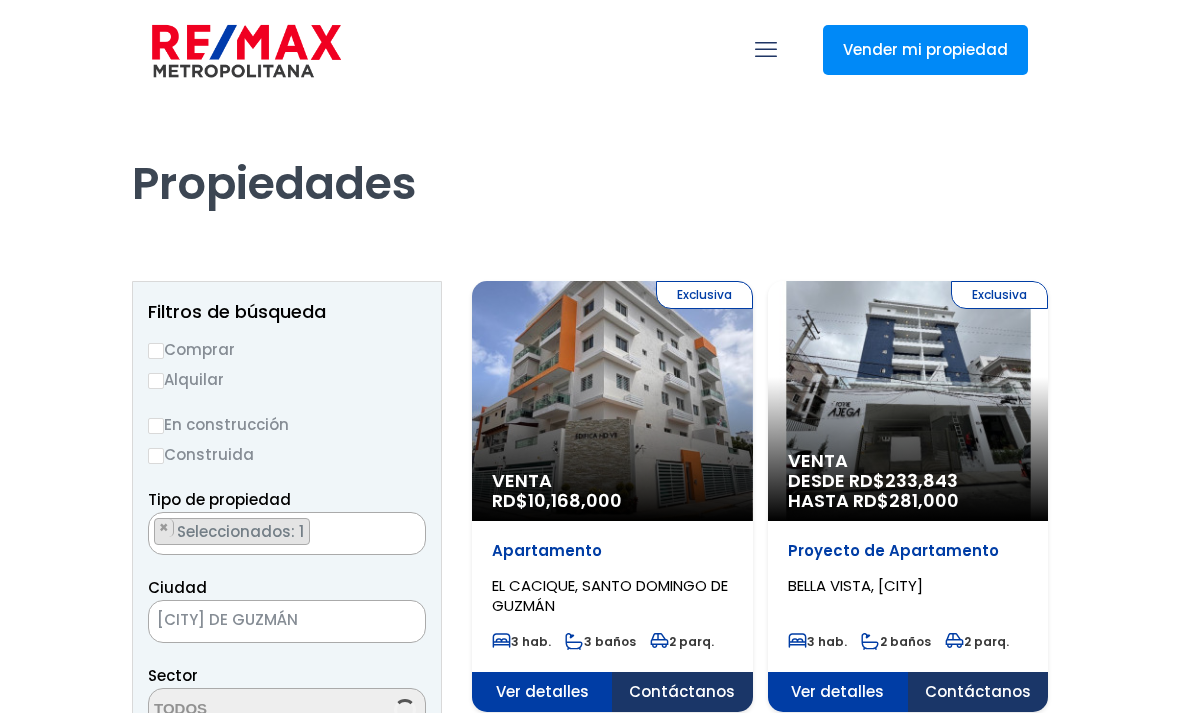 scroll, scrollTop: 0, scrollLeft: 0, axis: both 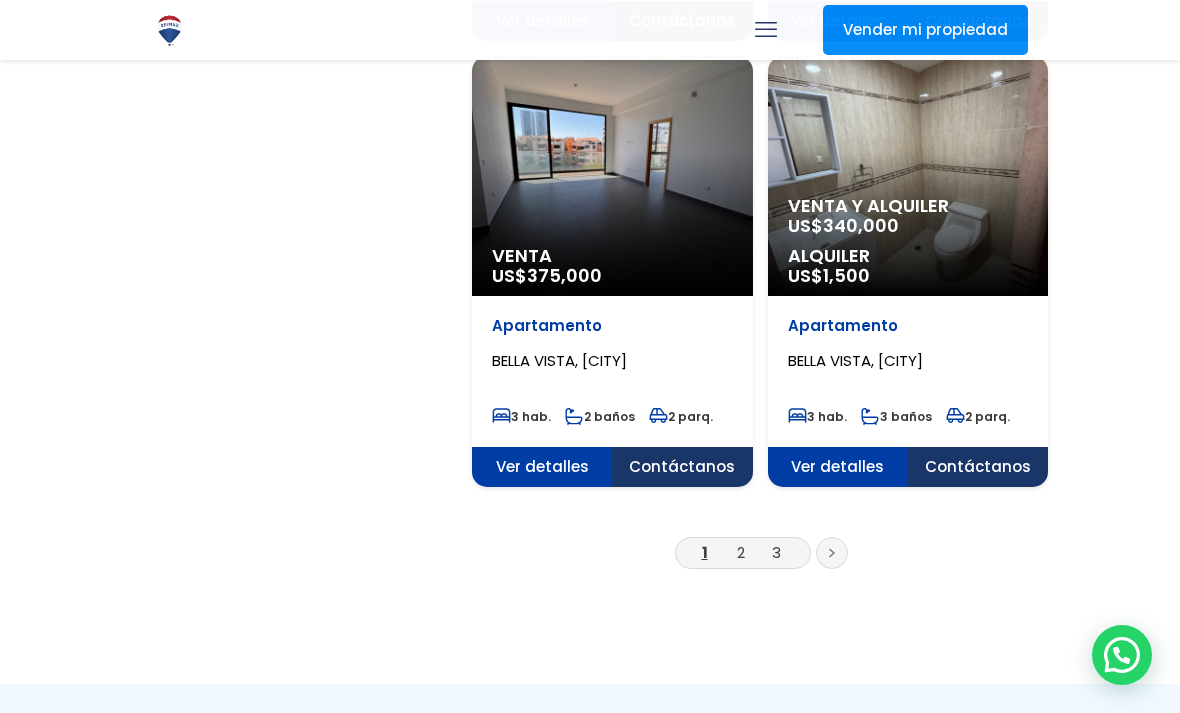 click on "2" at bounding box center (741, 552) 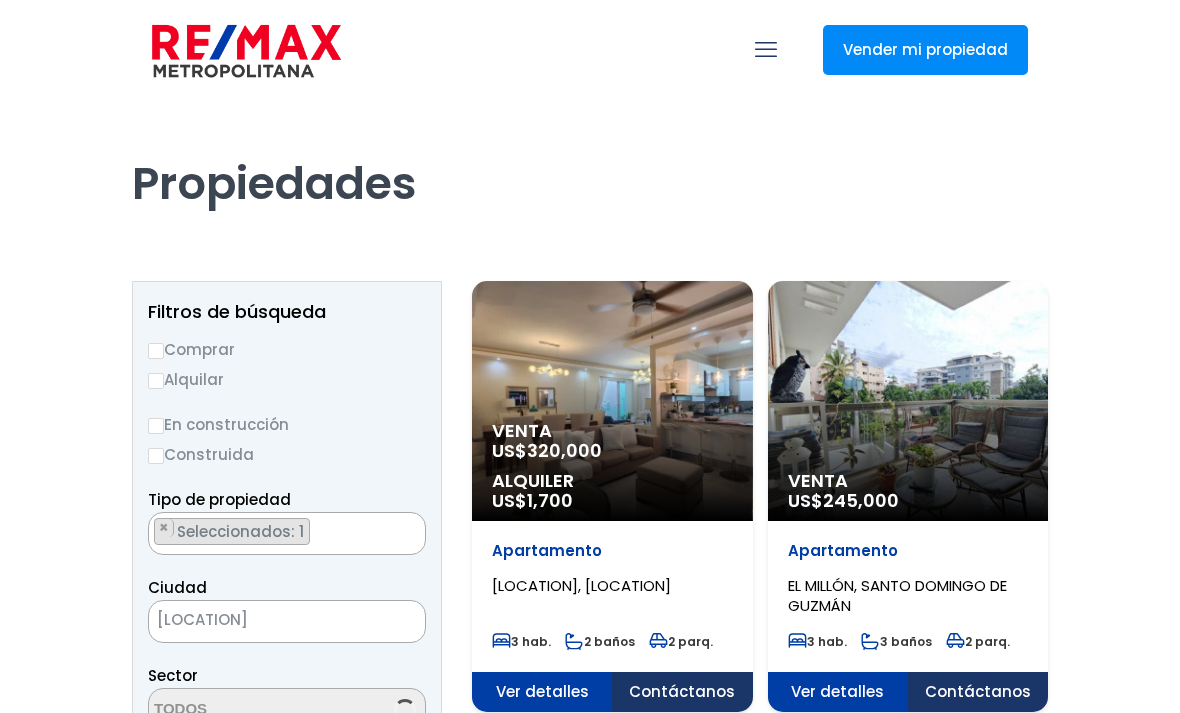 scroll, scrollTop: 0, scrollLeft: 0, axis: both 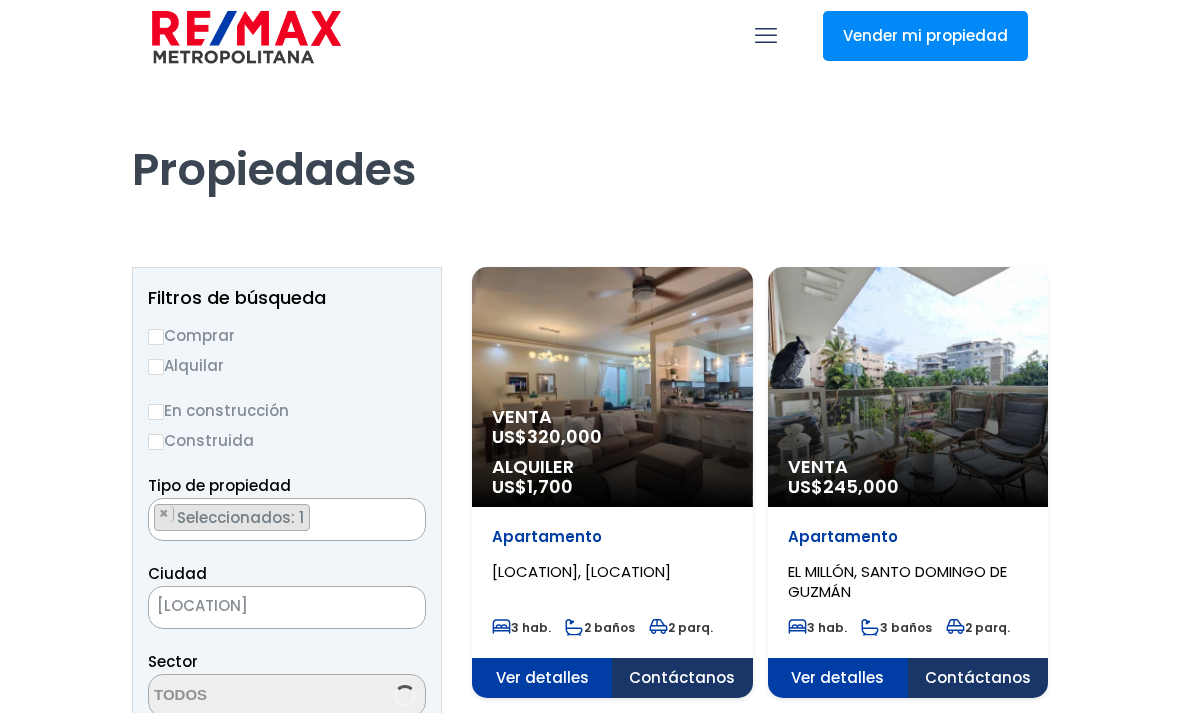 select on "150" 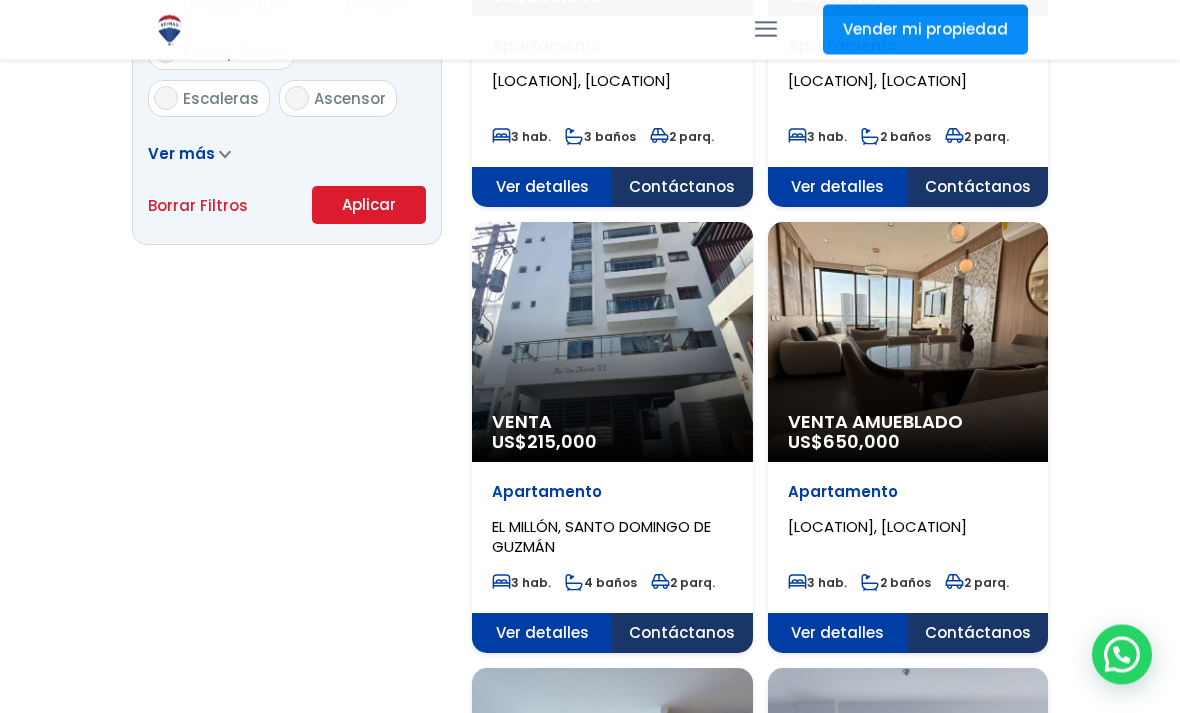 scroll, scrollTop: 1414, scrollLeft: 0, axis: vertical 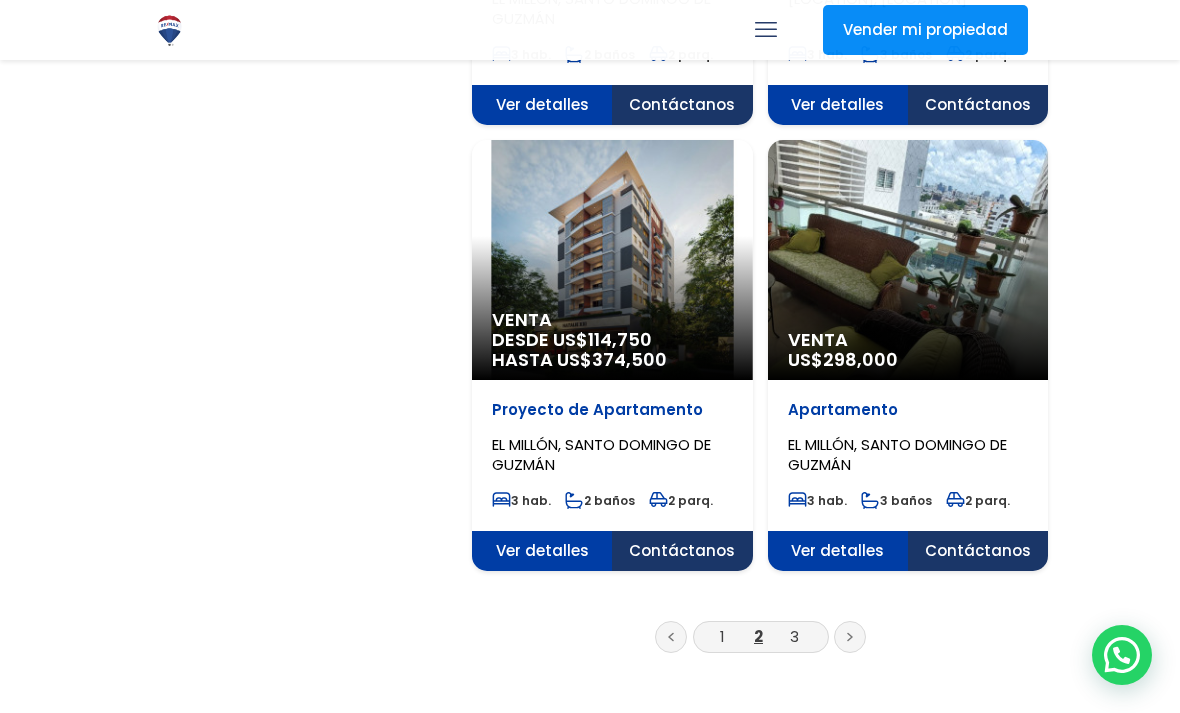 click on "3" at bounding box center (794, 636) 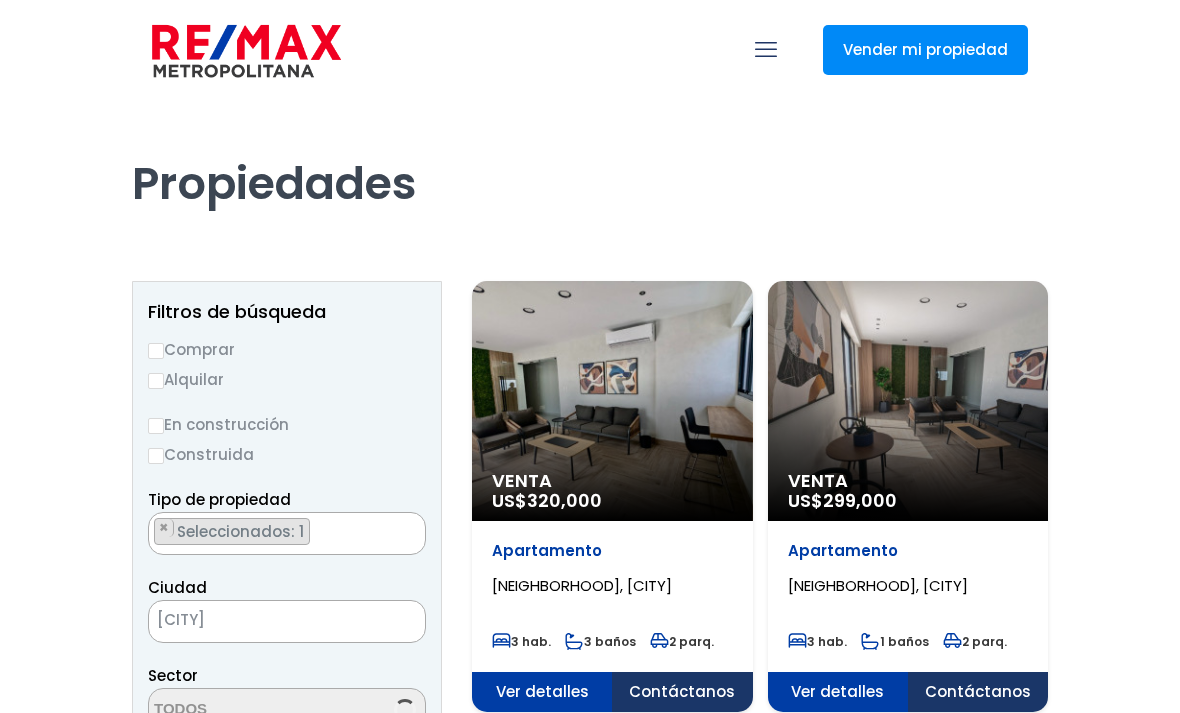 scroll, scrollTop: 0, scrollLeft: 0, axis: both 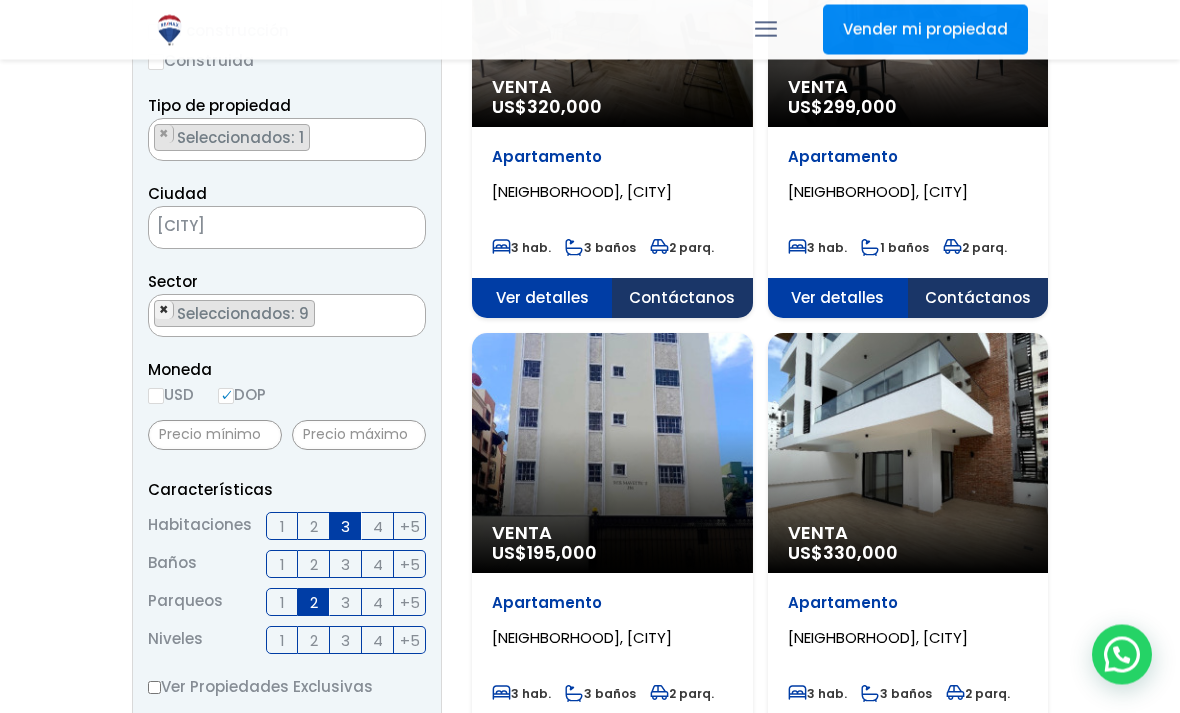 click on "×" at bounding box center (164, 311) 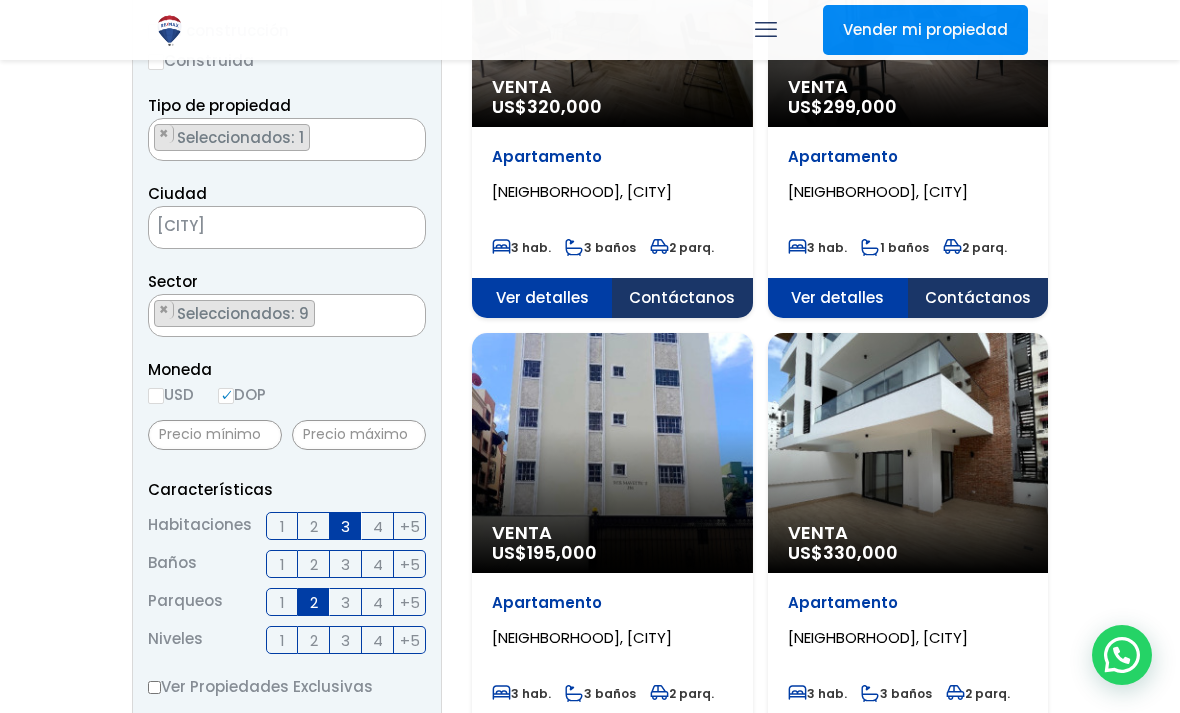 scroll, scrollTop: 392, scrollLeft: 0, axis: vertical 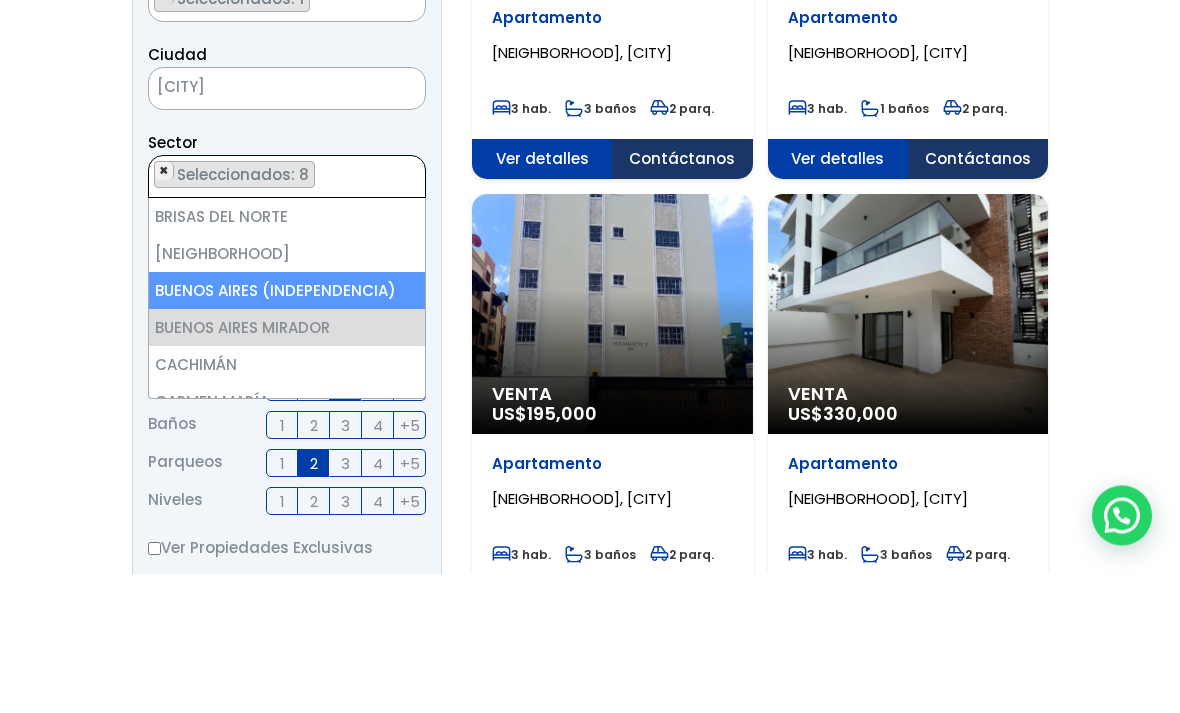 click on "×" at bounding box center (164, 311) 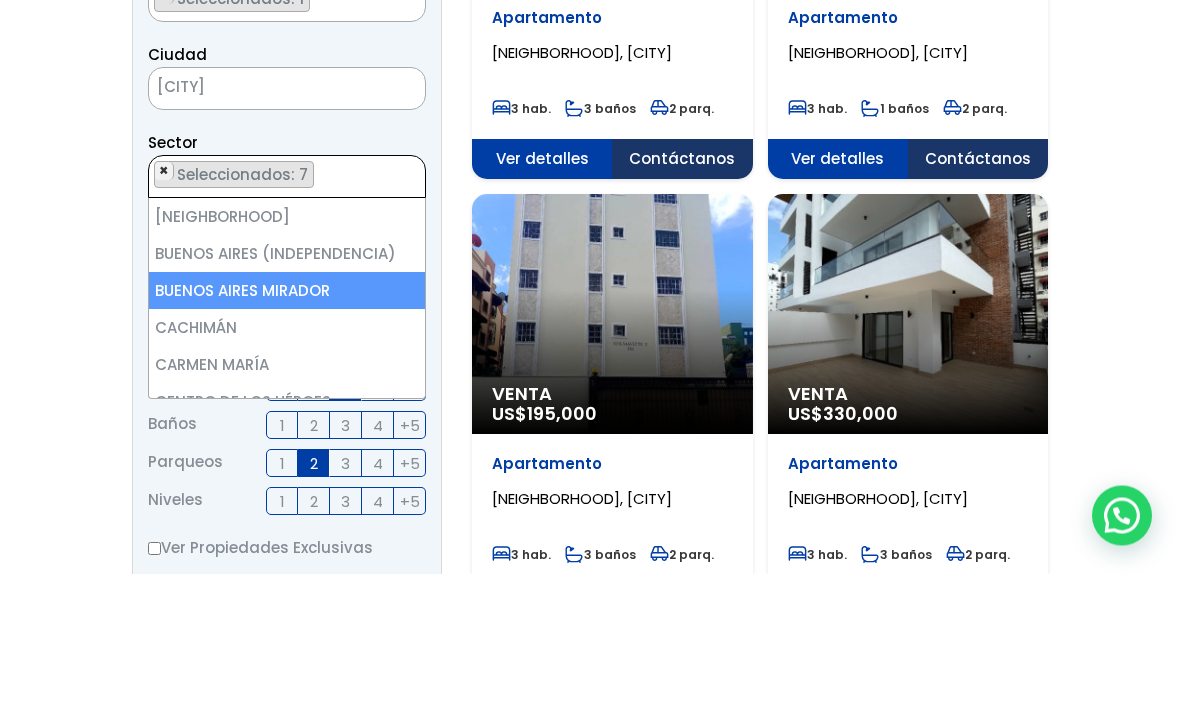click on "×" at bounding box center (164, 311) 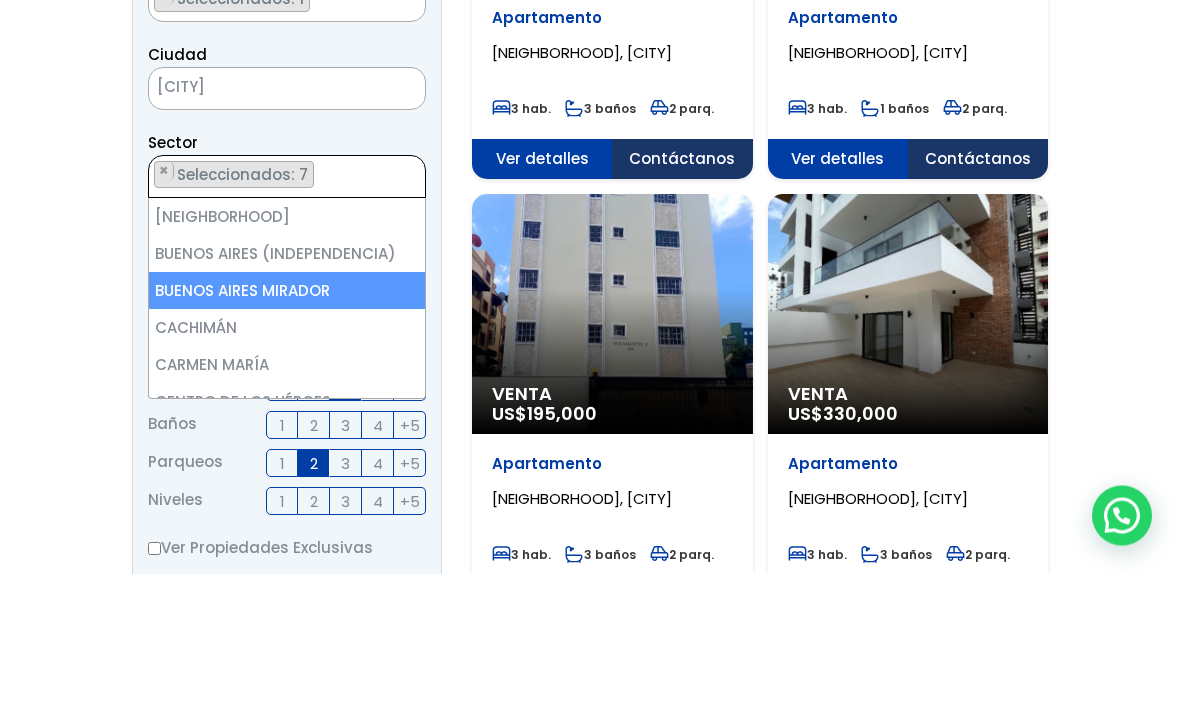 scroll, scrollTop: 1949, scrollLeft: 0, axis: vertical 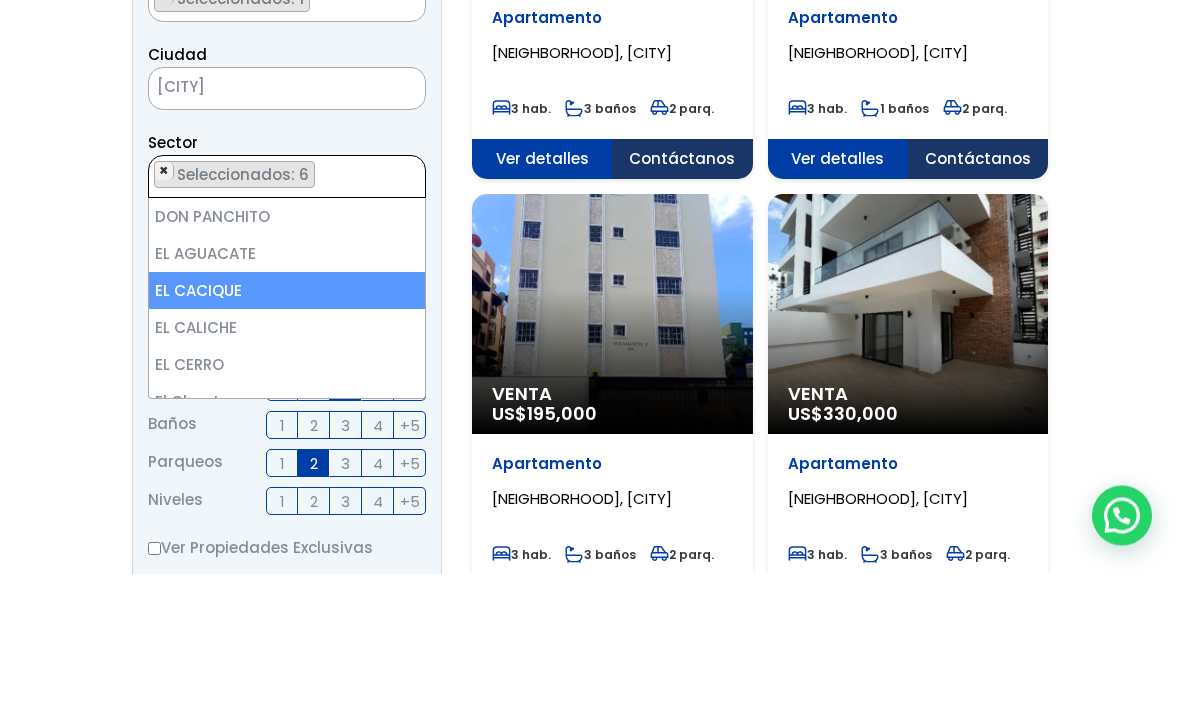 click on "×" at bounding box center [164, 311] 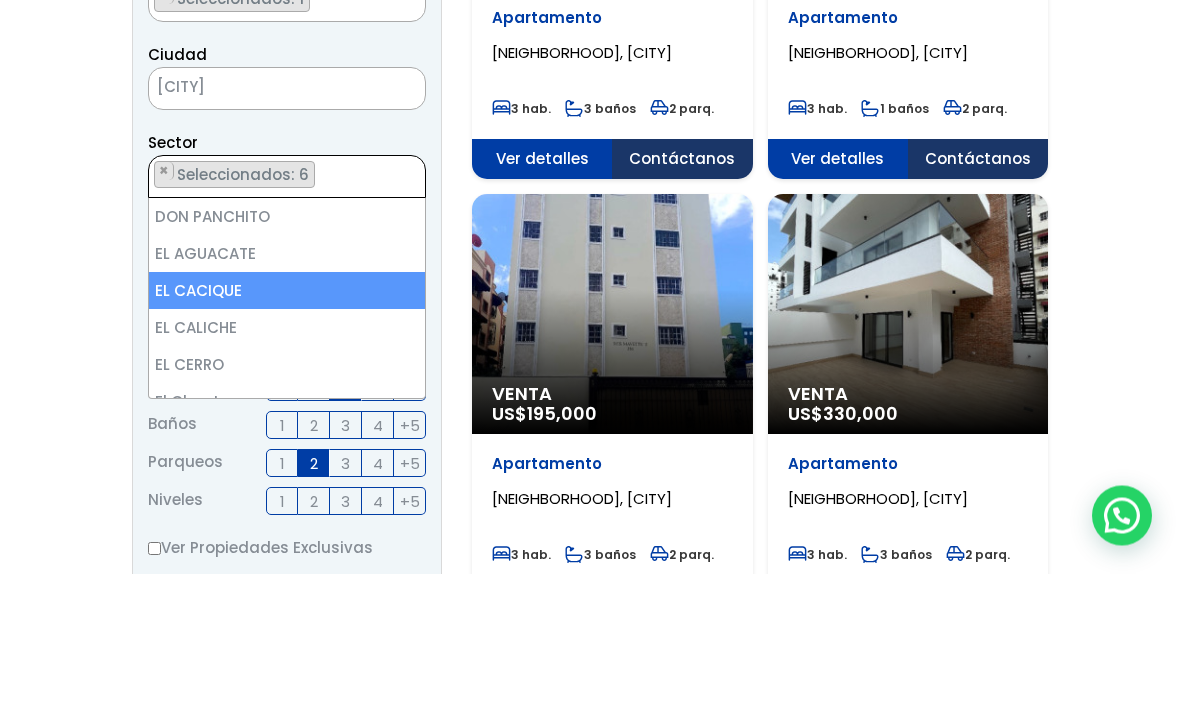 scroll, scrollTop: 2208, scrollLeft: 0, axis: vertical 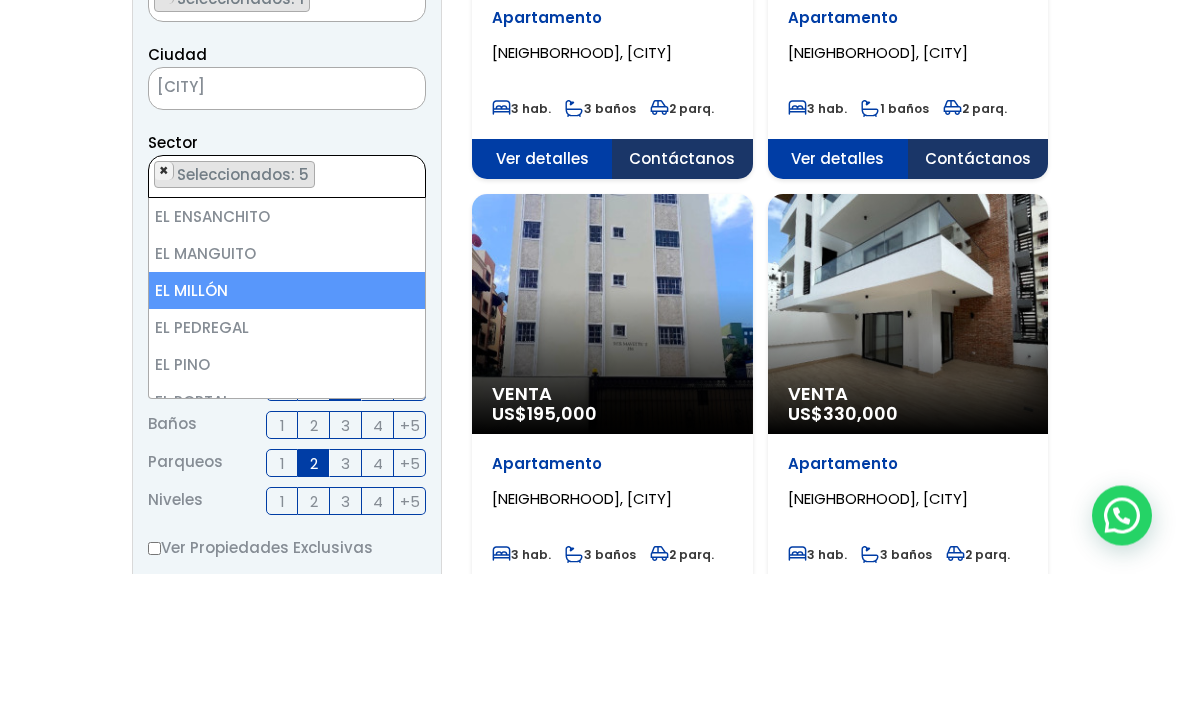 click on "×" at bounding box center (164, 311) 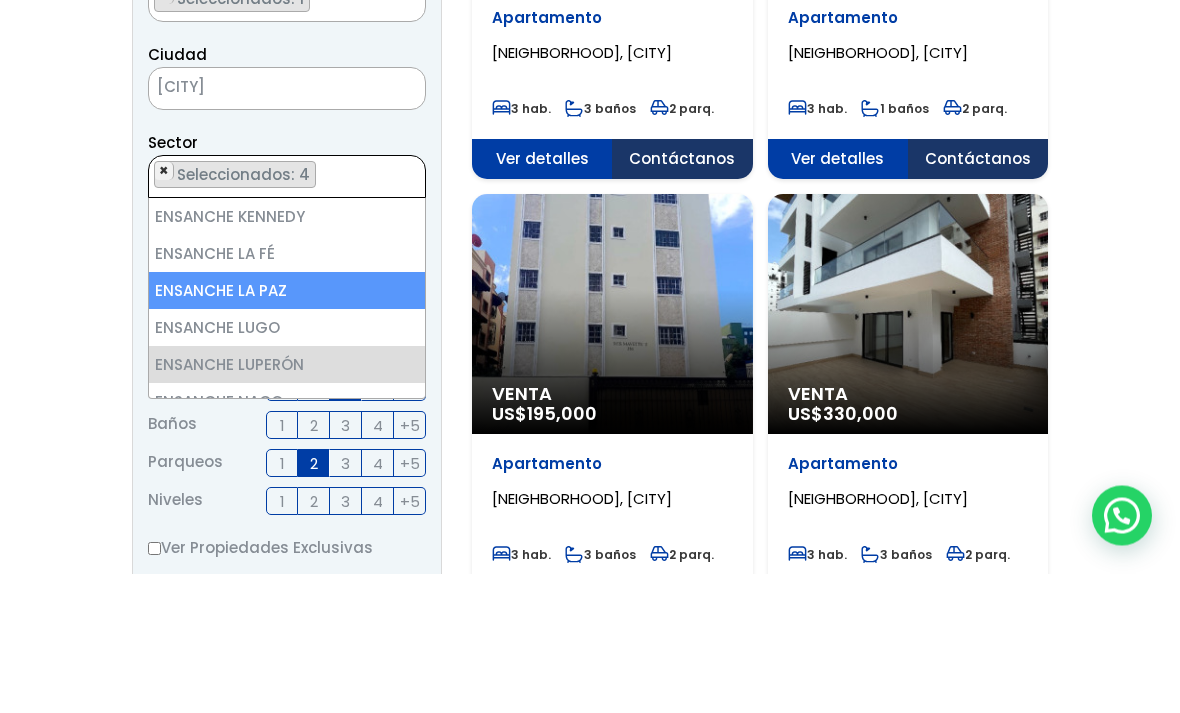 click on "×" at bounding box center (164, 311) 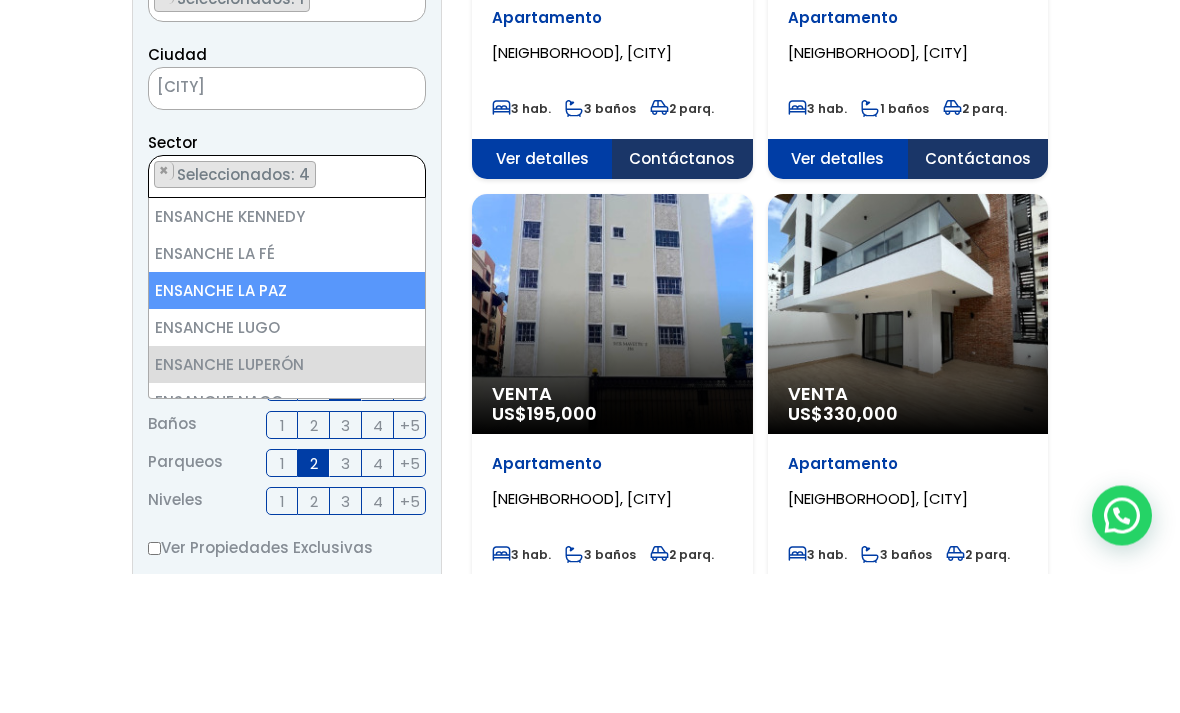 scroll, scrollTop: 2837, scrollLeft: 0, axis: vertical 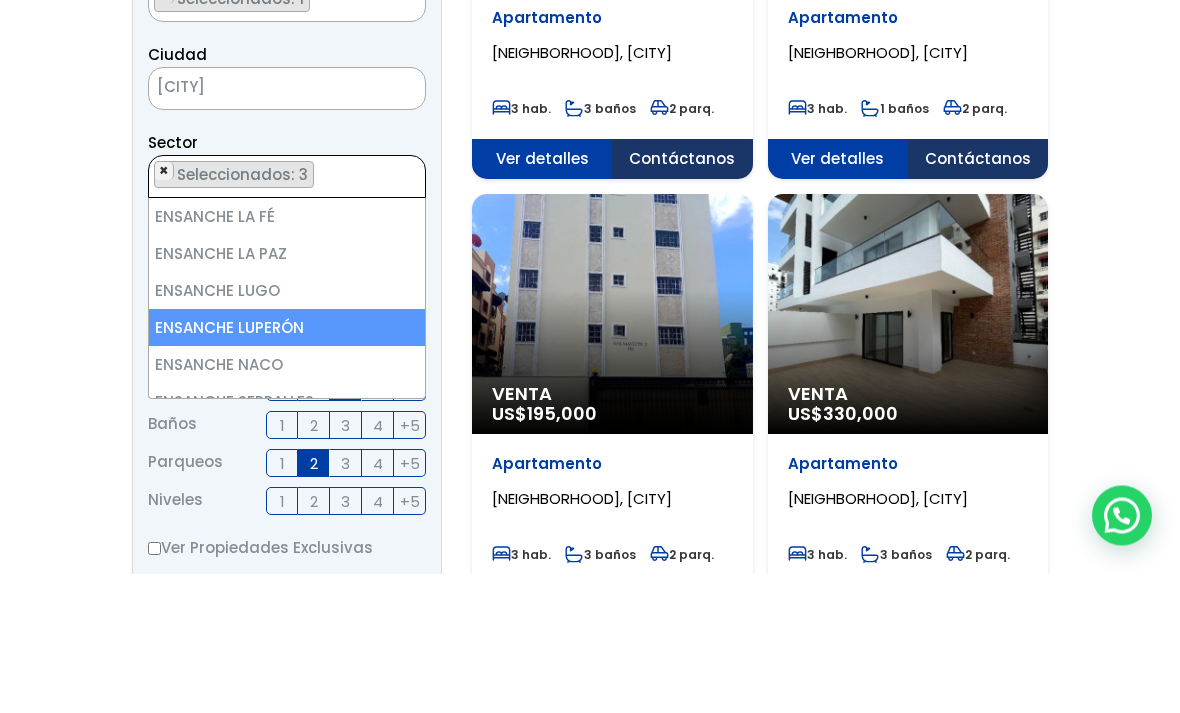 click on "×" at bounding box center (164, 311) 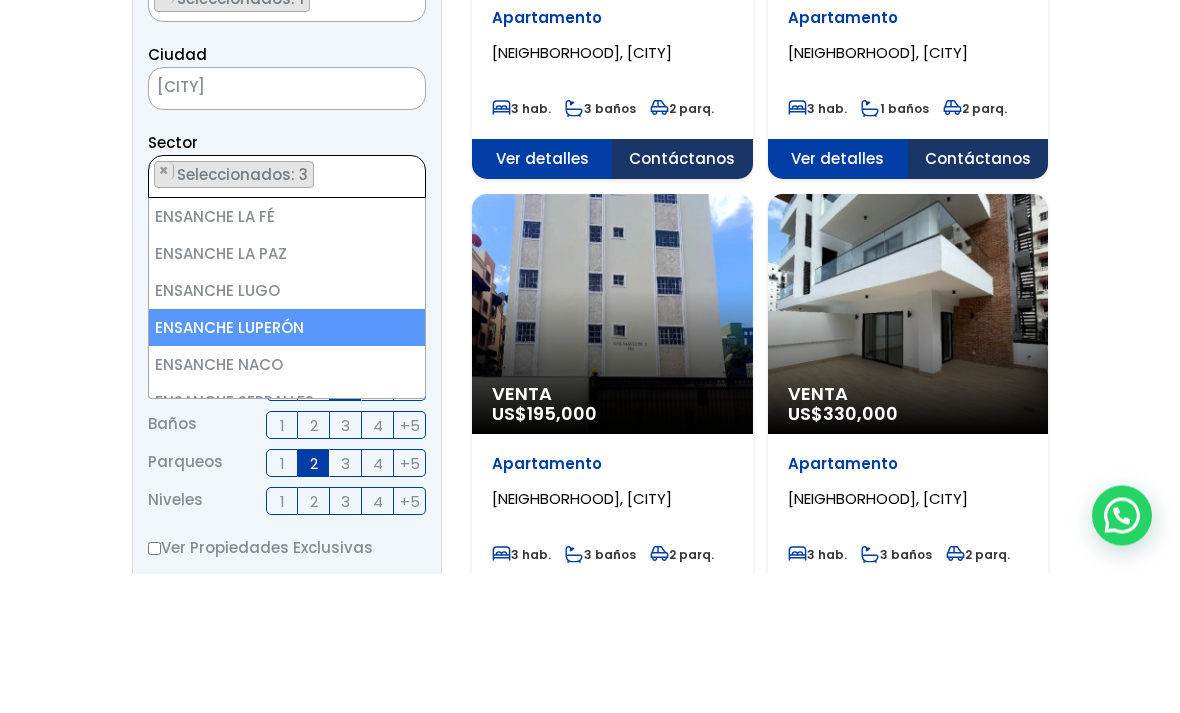 scroll, scrollTop: 5612, scrollLeft: 0, axis: vertical 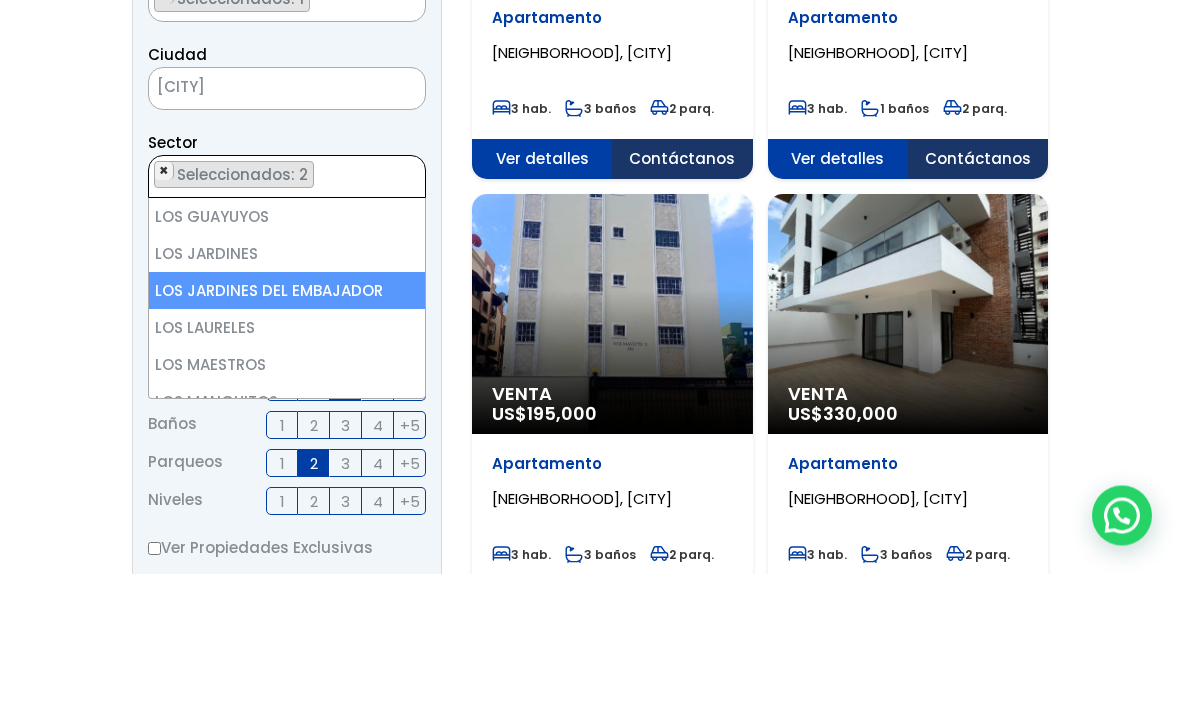 click on "×" at bounding box center (164, 311) 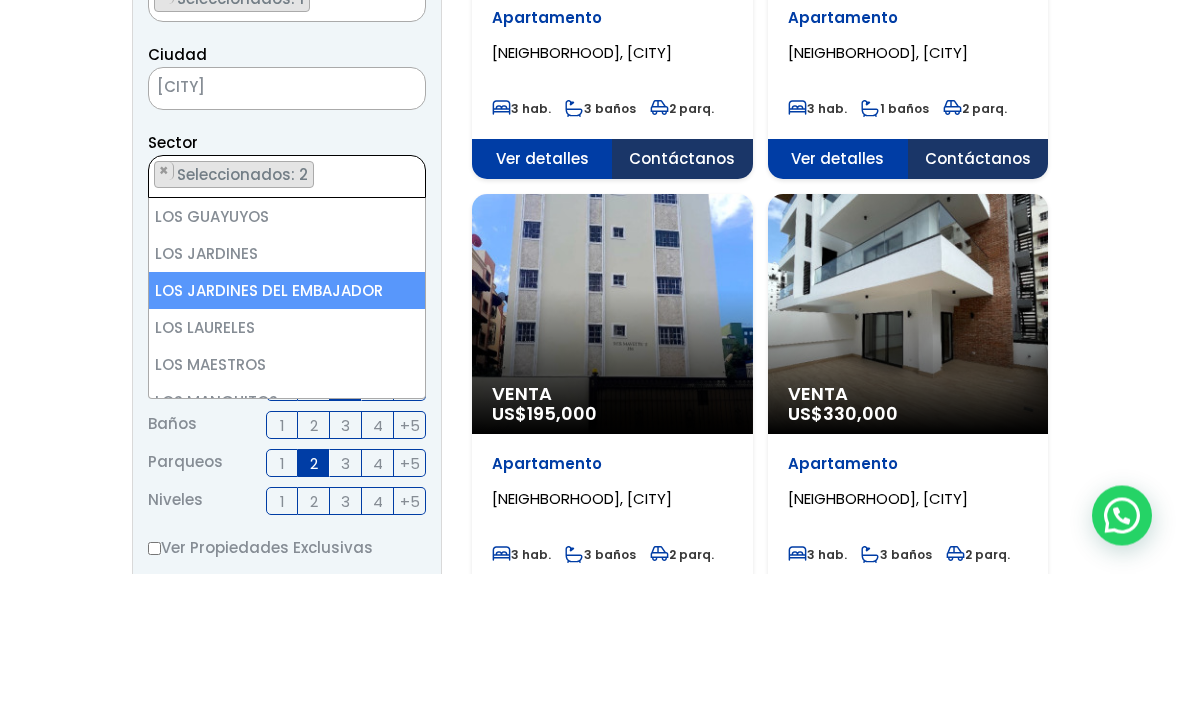 select on "154" 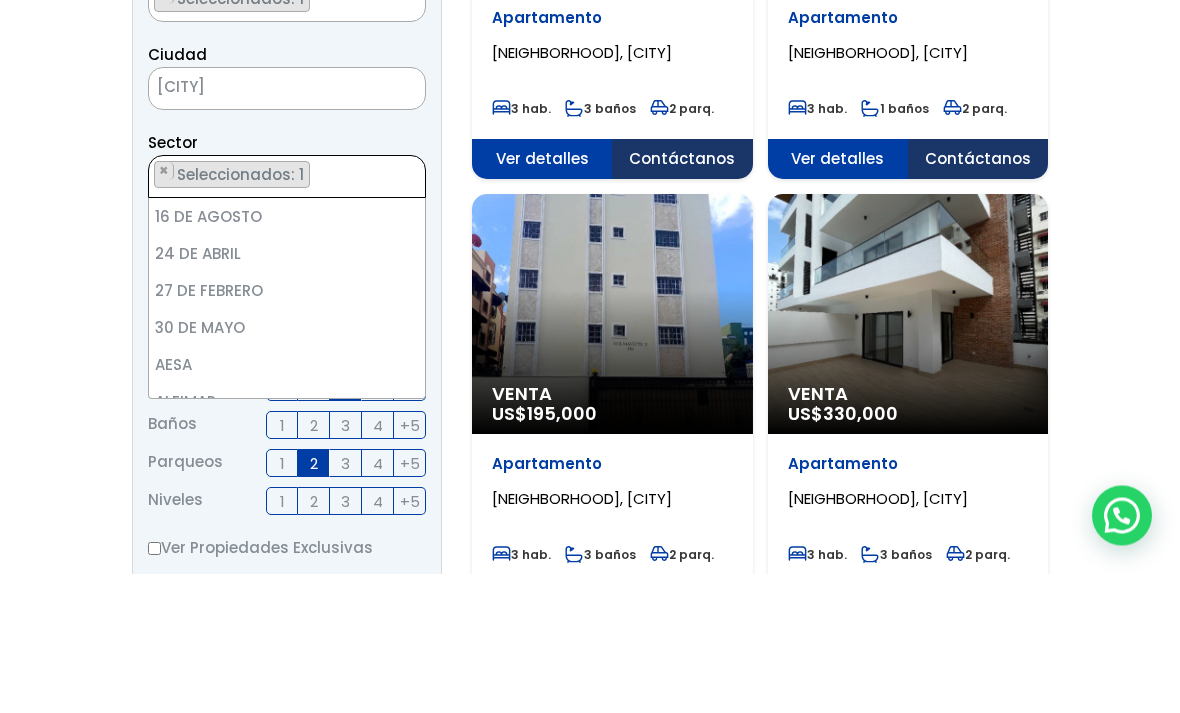 scroll, scrollTop: 7561, scrollLeft: 0, axis: vertical 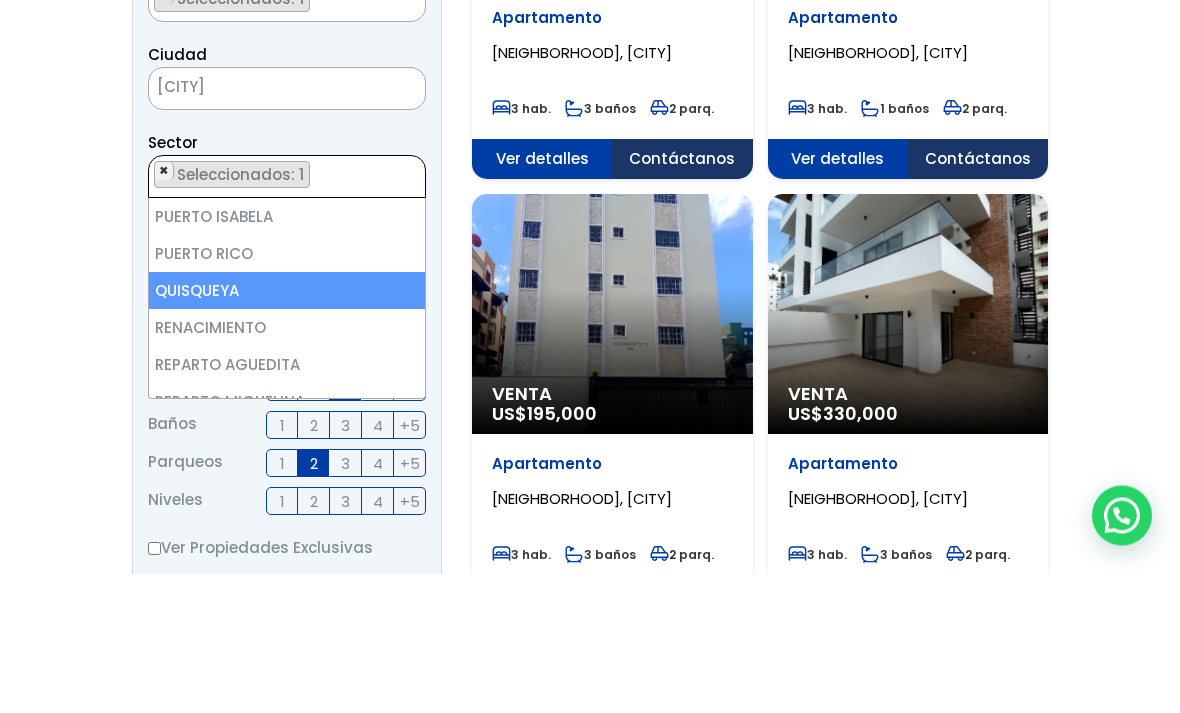 click on "×" at bounding box center (164, 311) 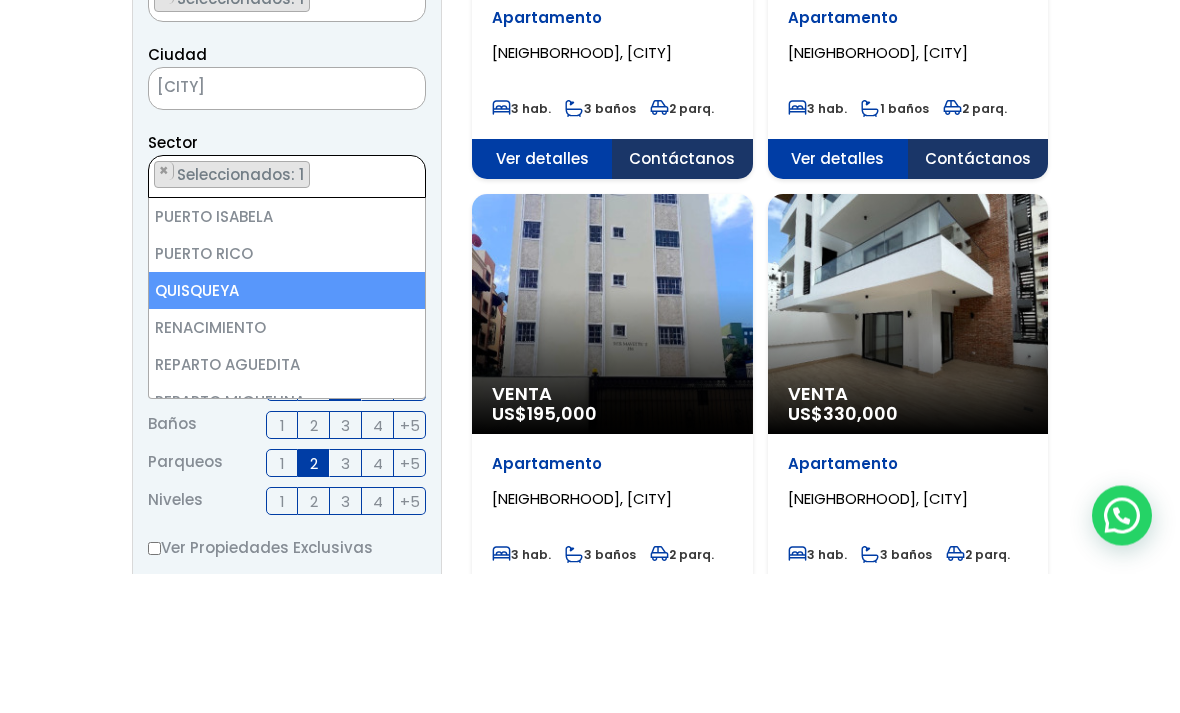 select 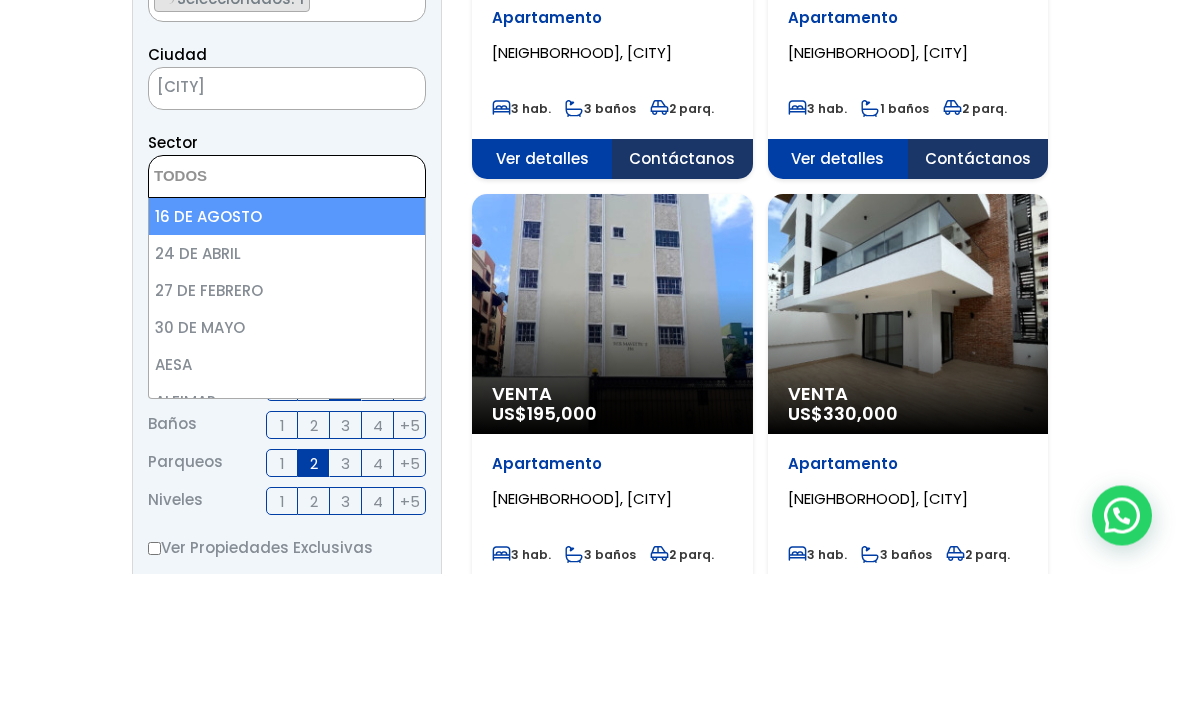 click at bounding box center [590, 1450] 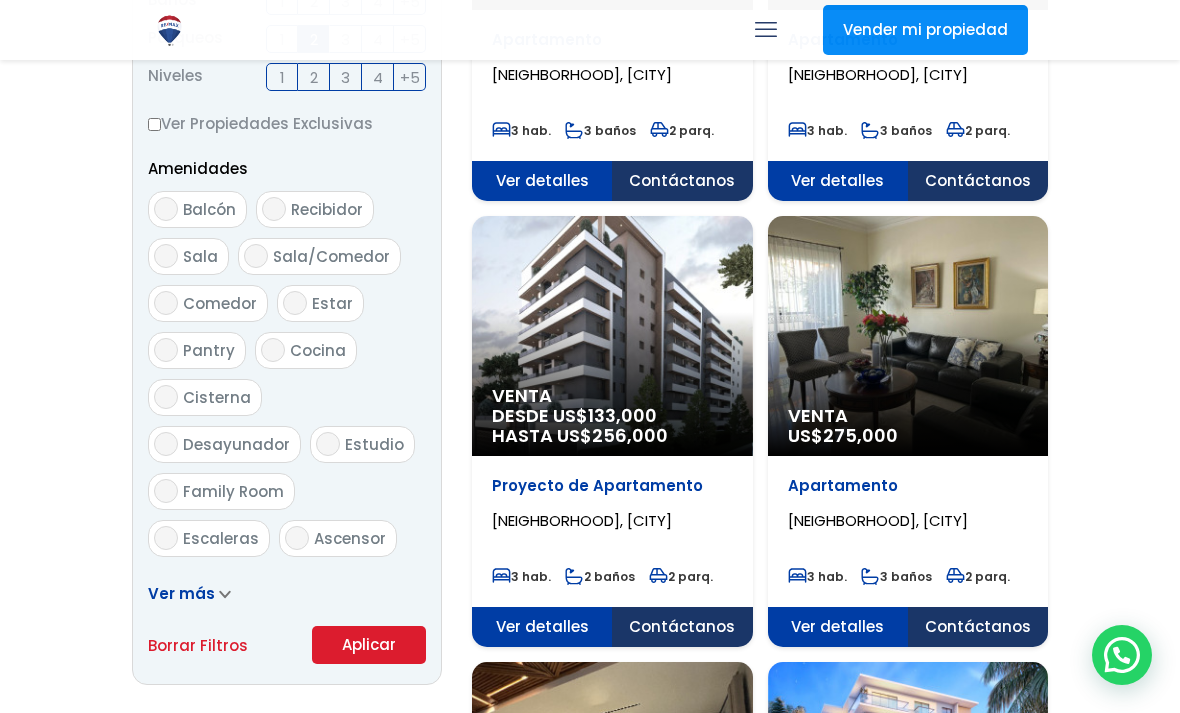 scroll, scrollTop: 989, scrollLeft: 0, axis: vertical 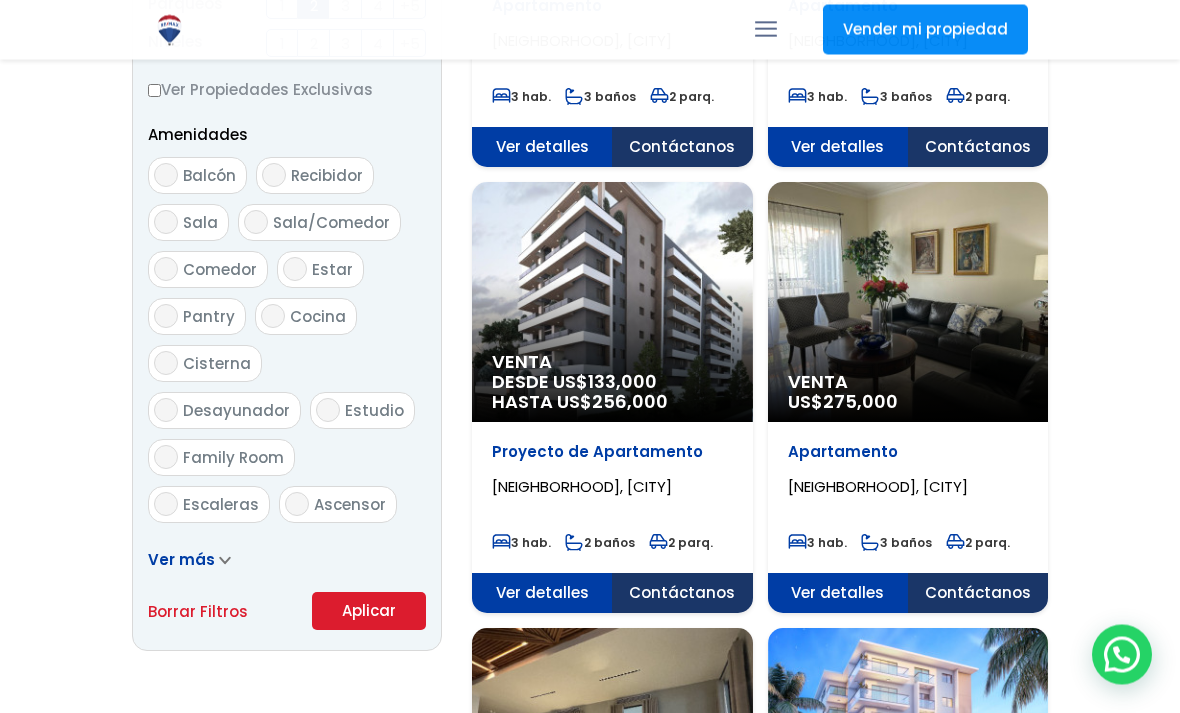 click on "Ver más" at bounding box center [181, 560] 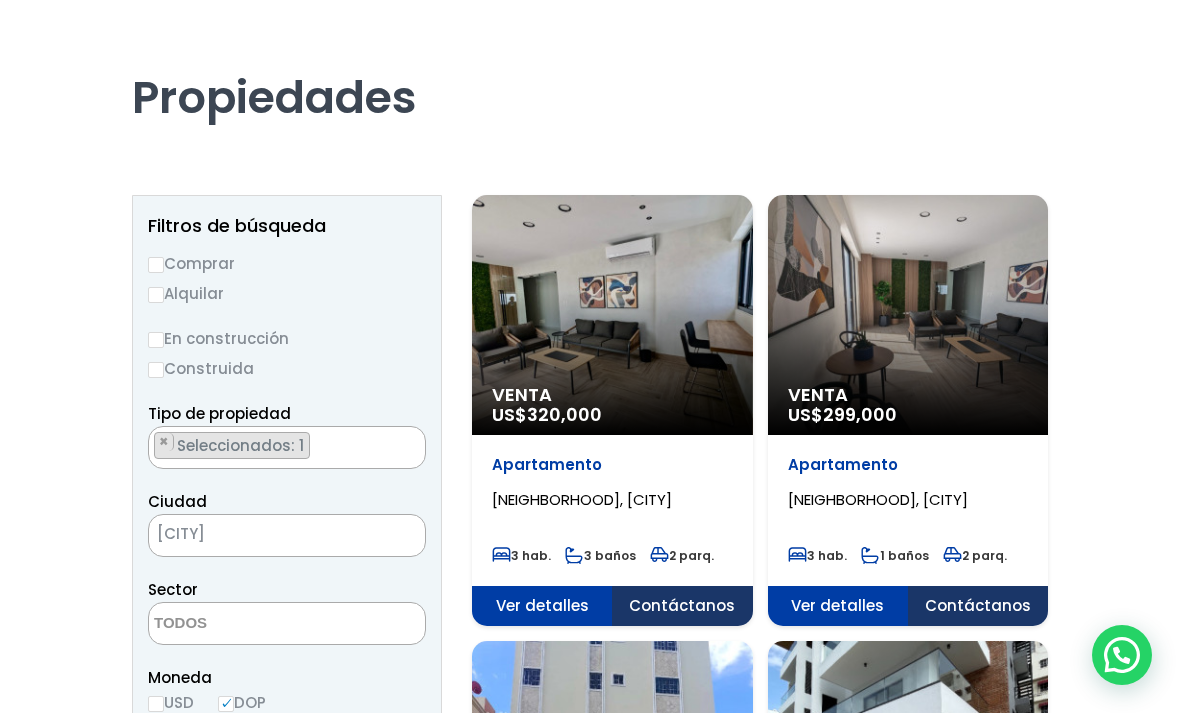scroll, scrollTop: 81, scrollLeft: 0, axis: vertical 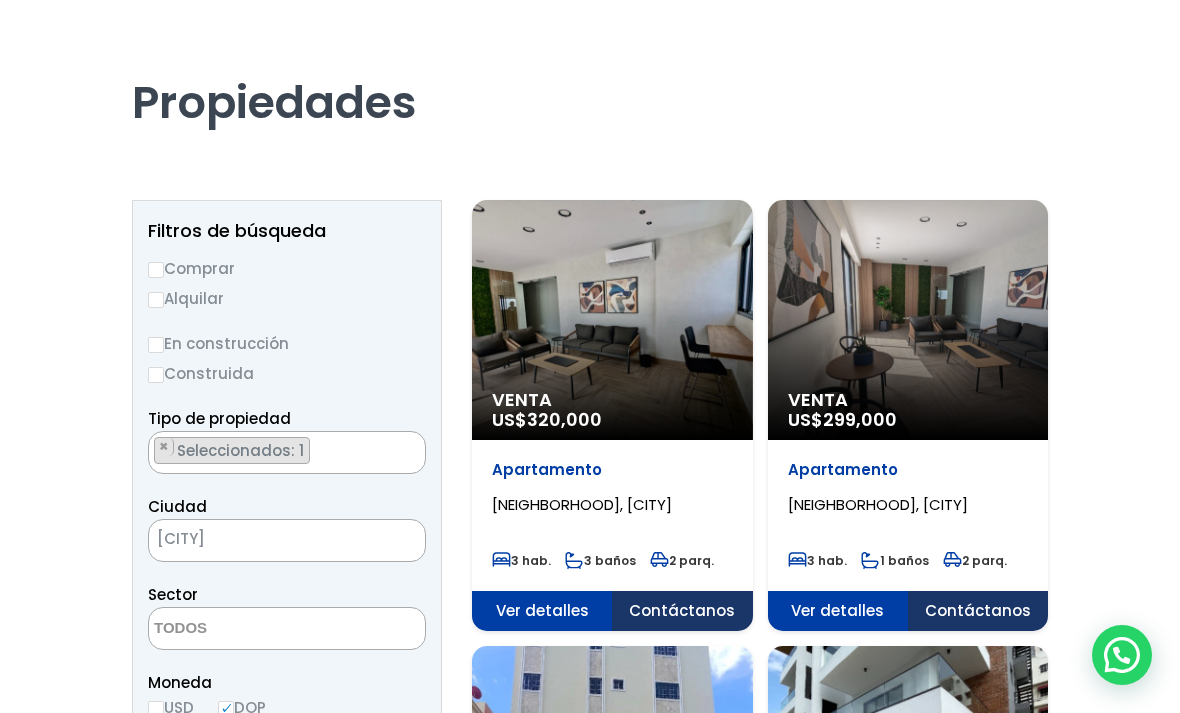 click on "Comprar" at bounding box center [156, 270] 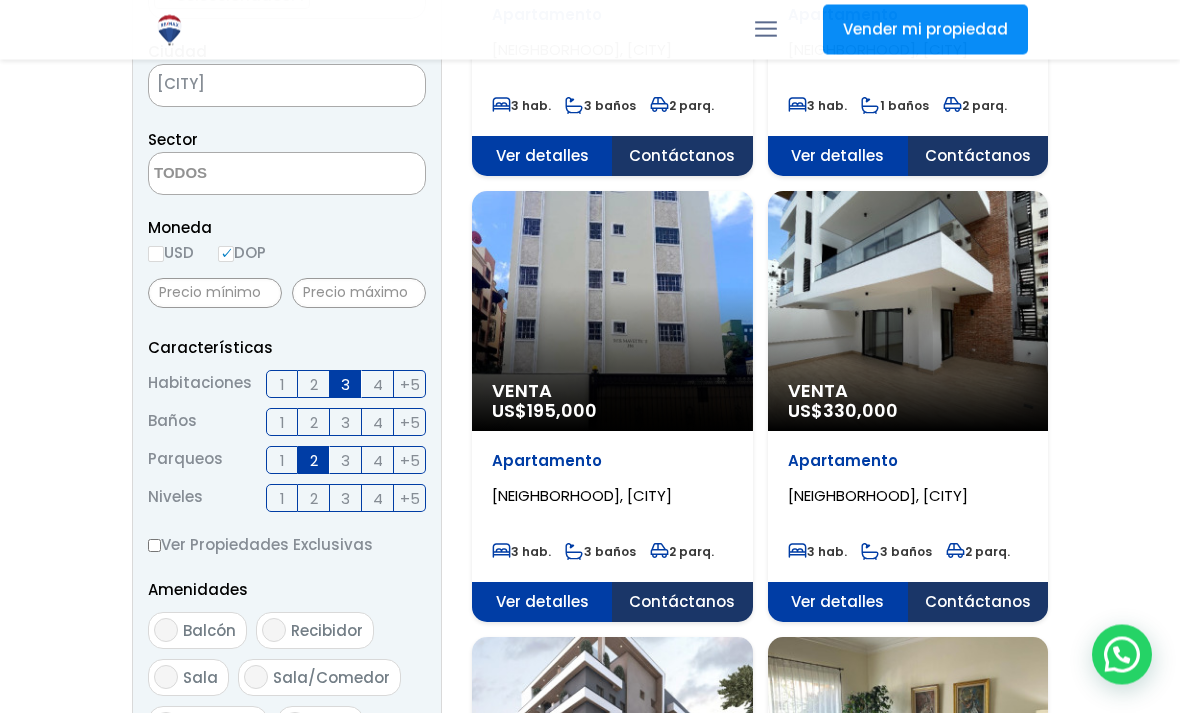 scroll, scrollTop: 535, scrollLeft: 0, axis: vertical 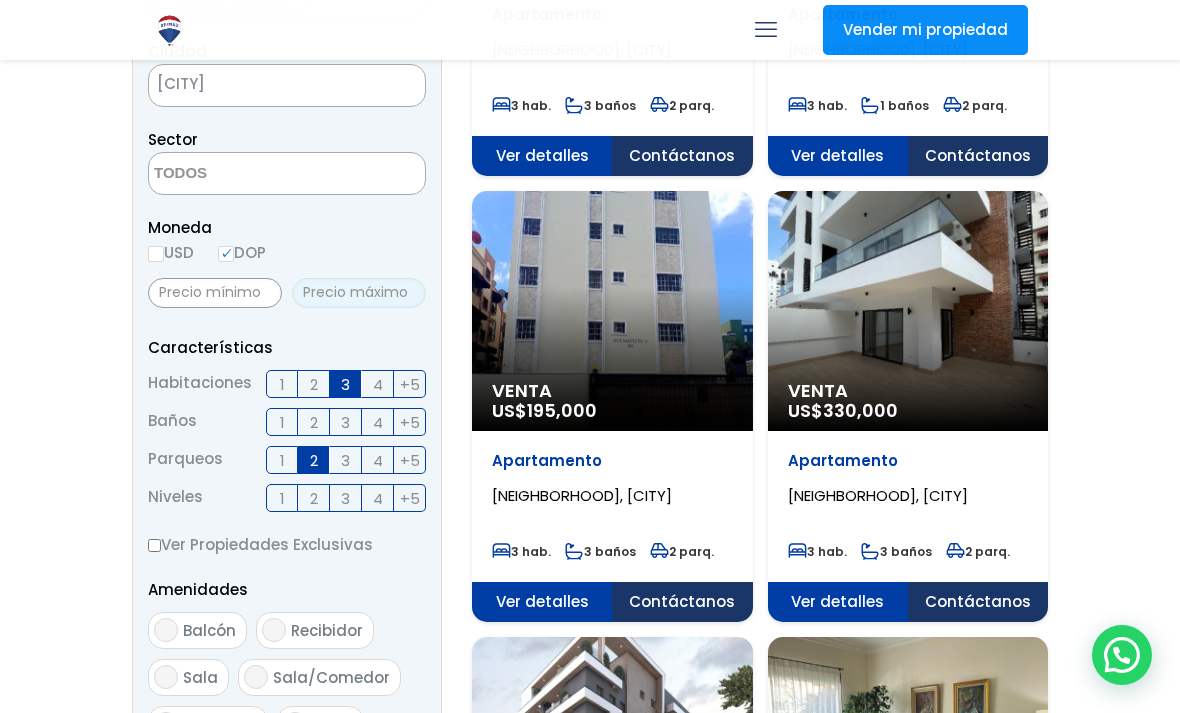 click at bounding box center [359, 293] 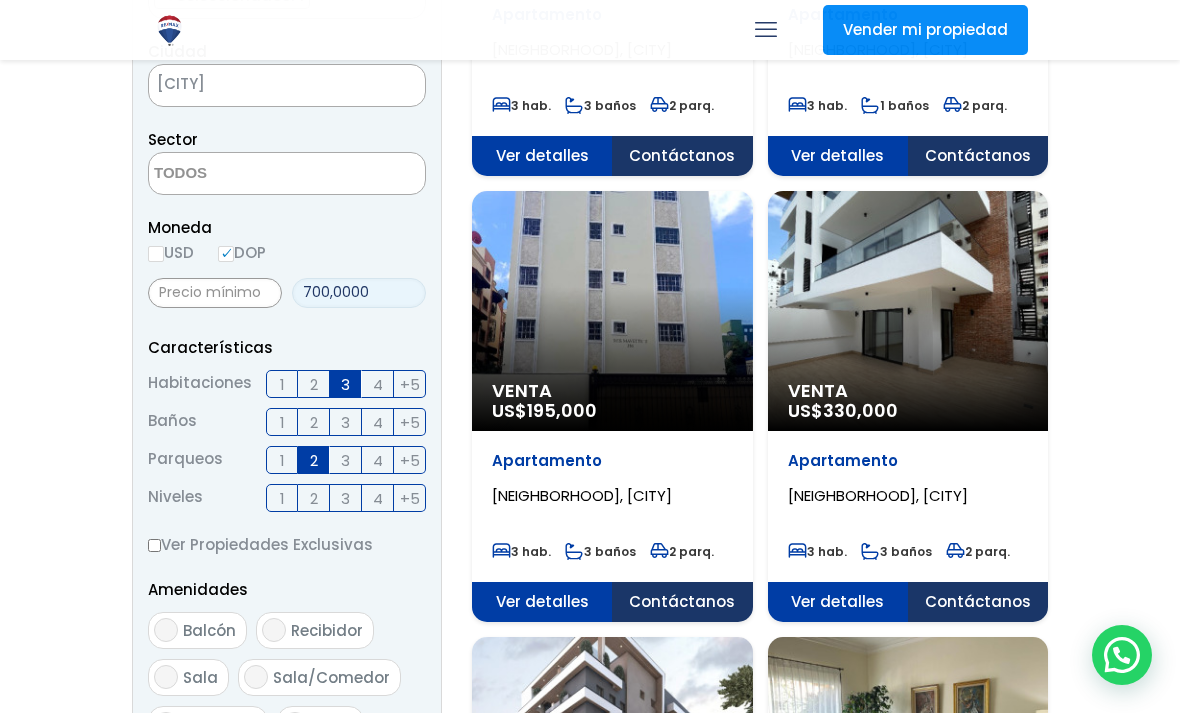 type on "7,000,000" 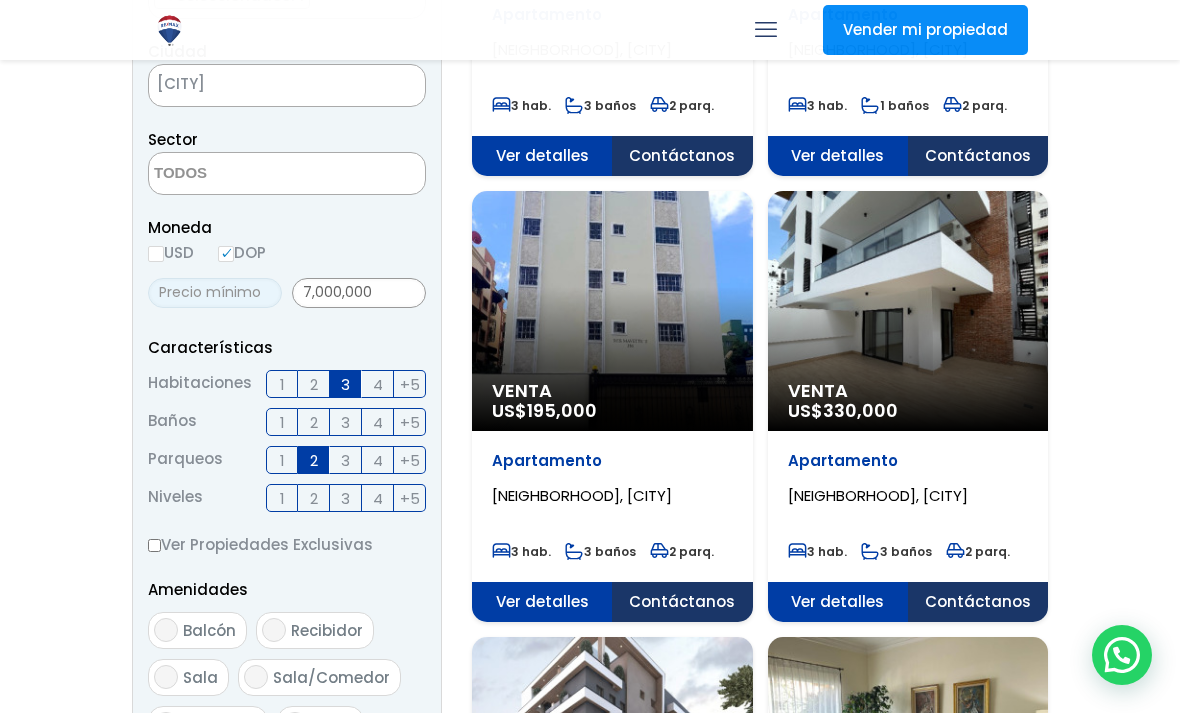 click at bounding box center [215, 293] 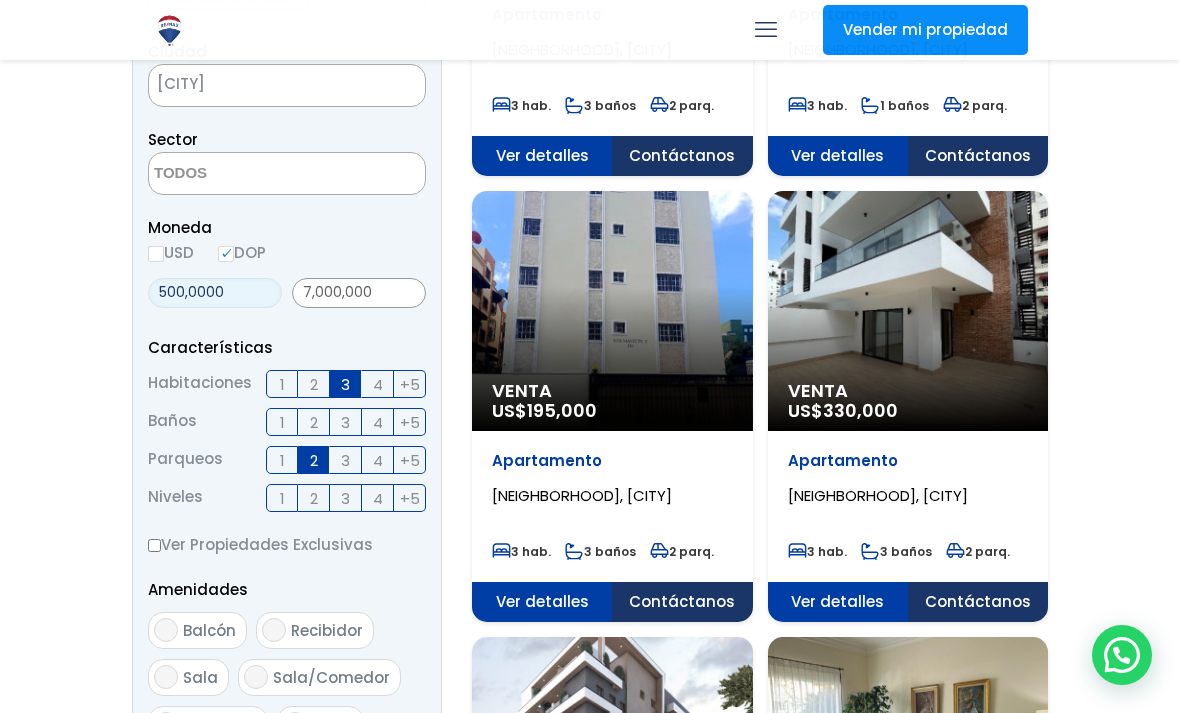 type on "5,000,000" 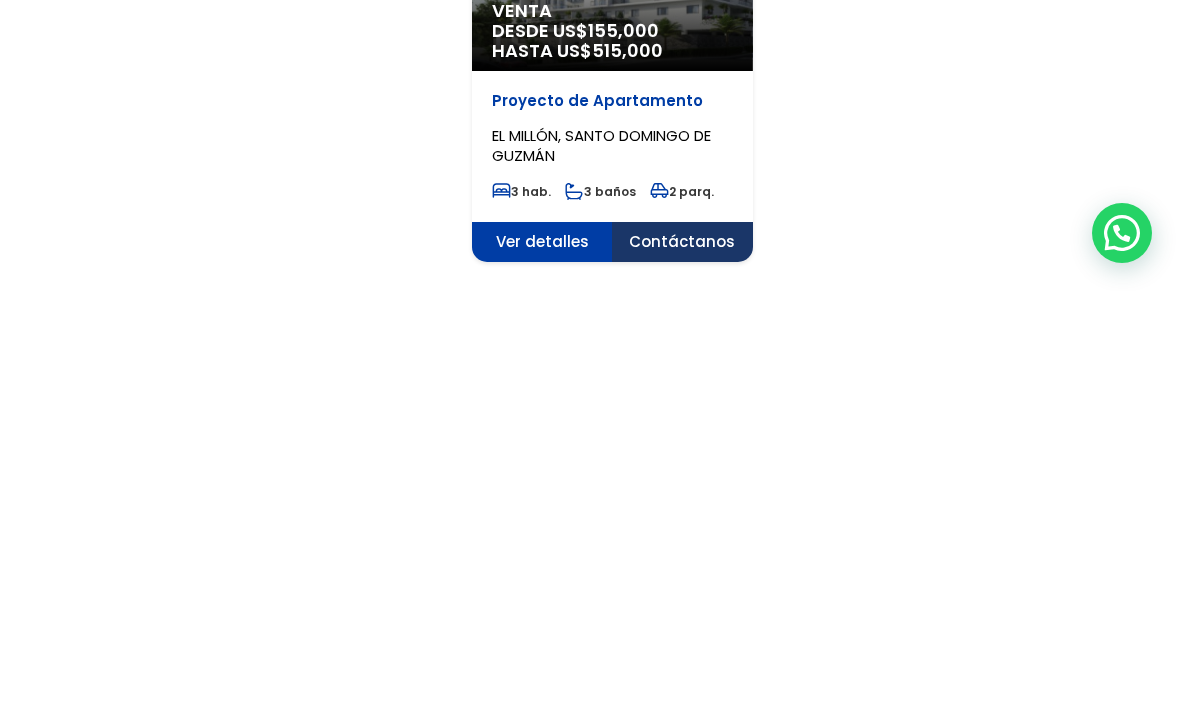 scroll, scrollTop: 2743, scrollLeft: 0, axis: vertical 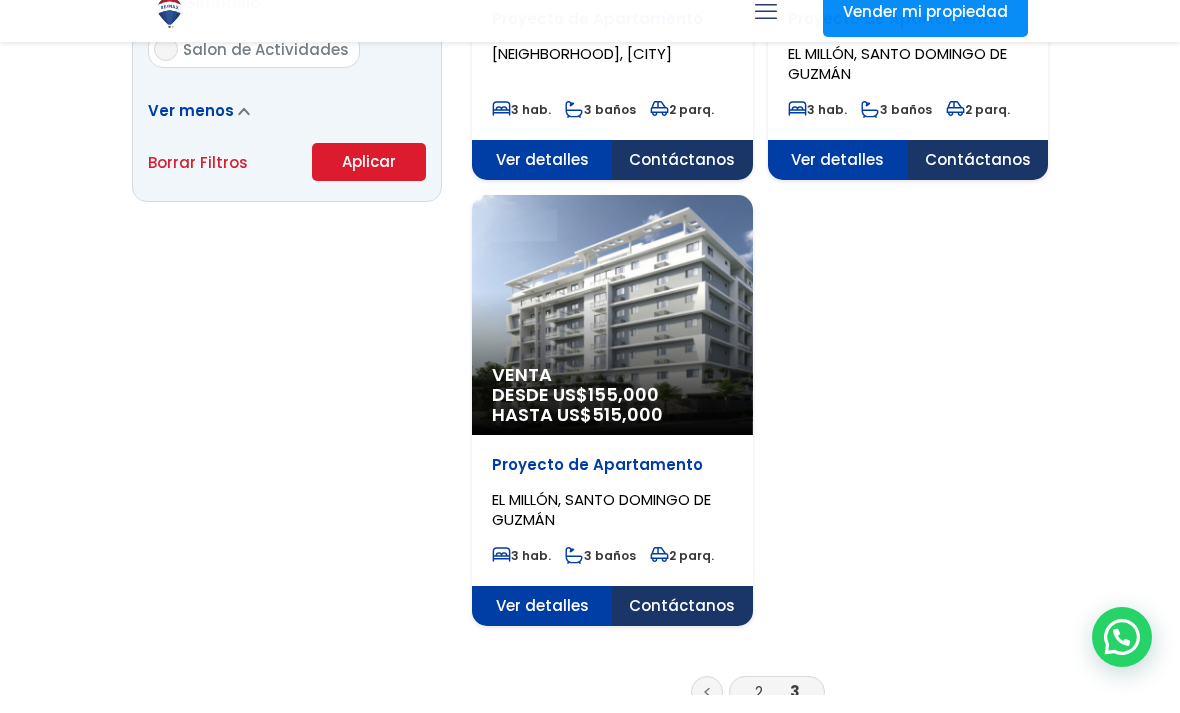 click on "Aplicar" at bounding box center [369, 180] 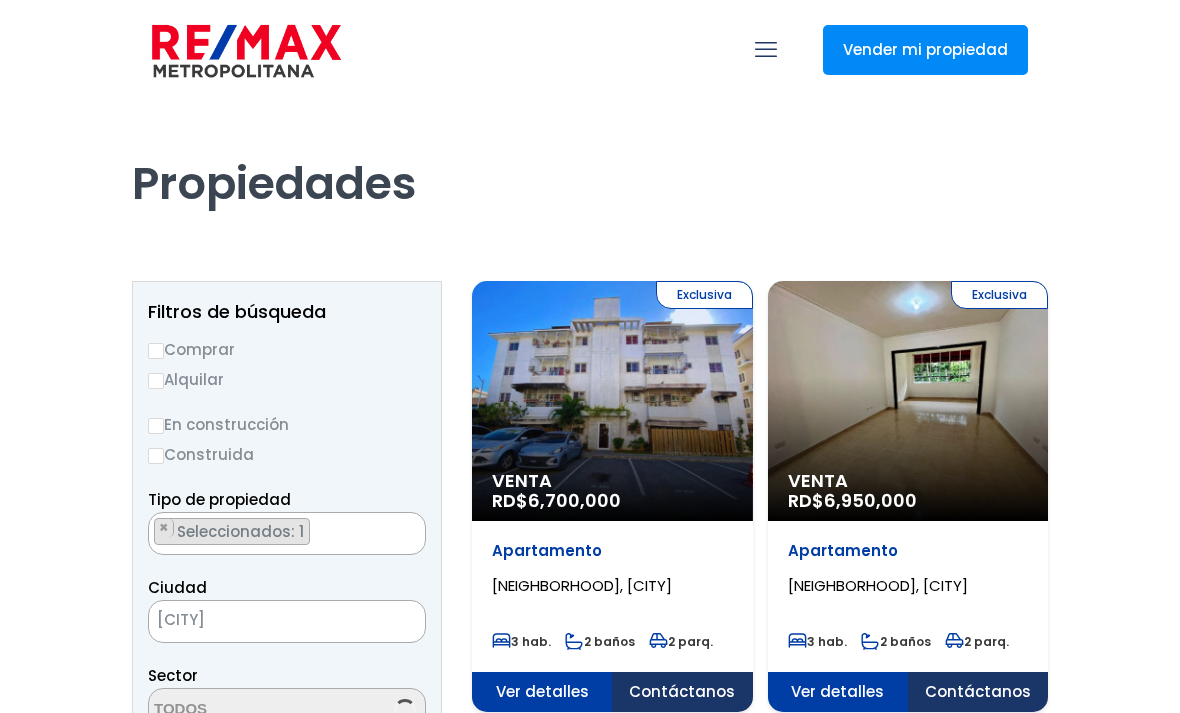 scroll, scrollTop: 0, scrollLeft: 0, axis: both 